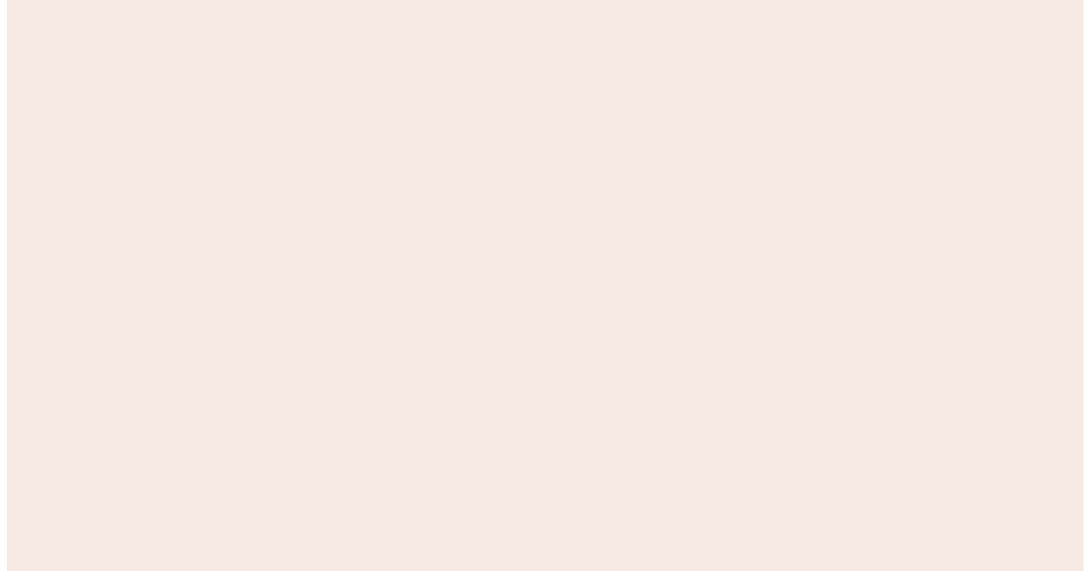 scroll, scrollTop: 0, scrollLeft: 0, axis: both 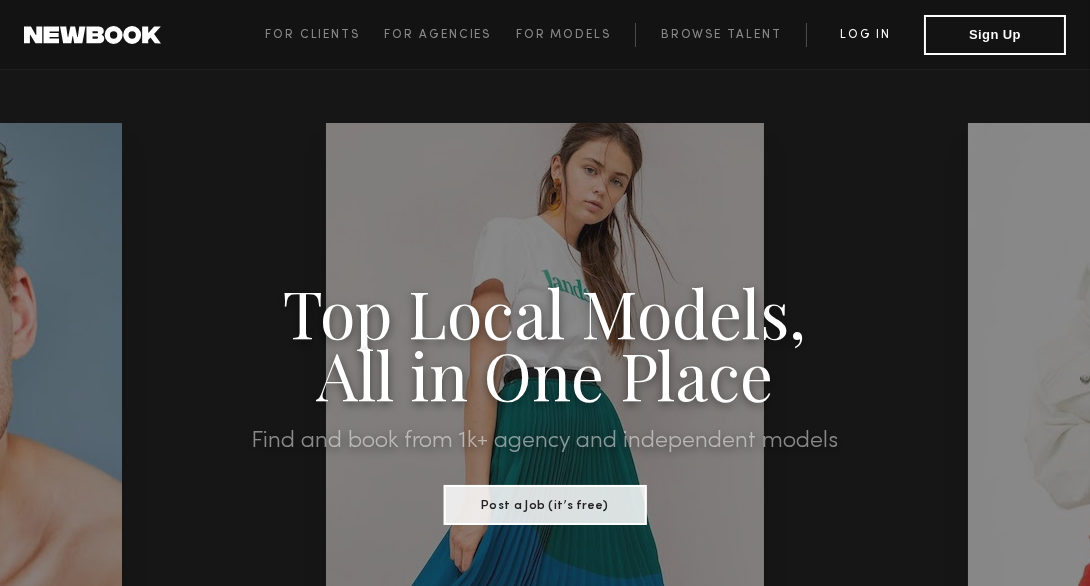 click on "Log in" 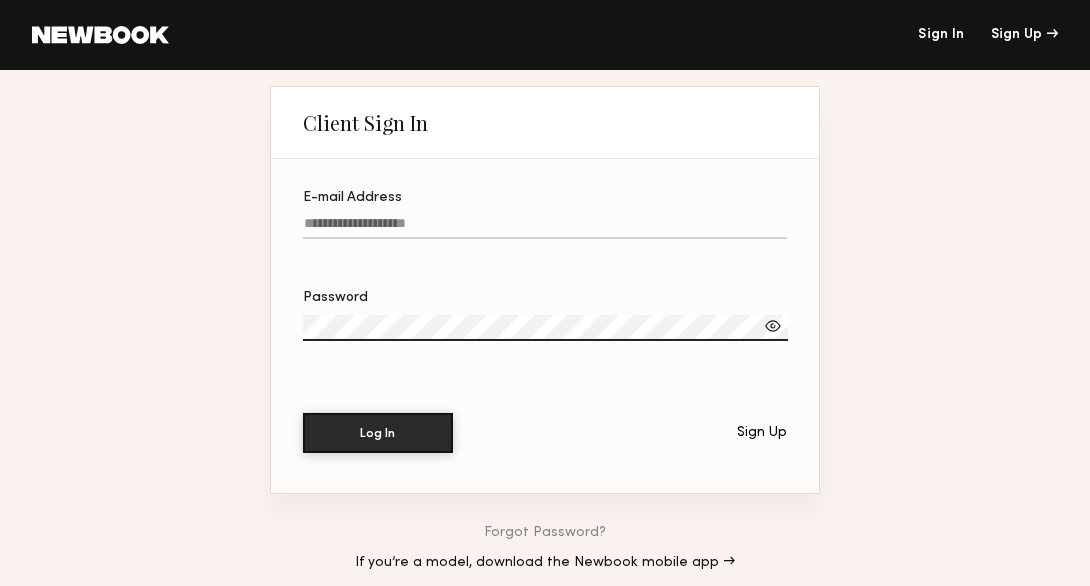type on "**********" 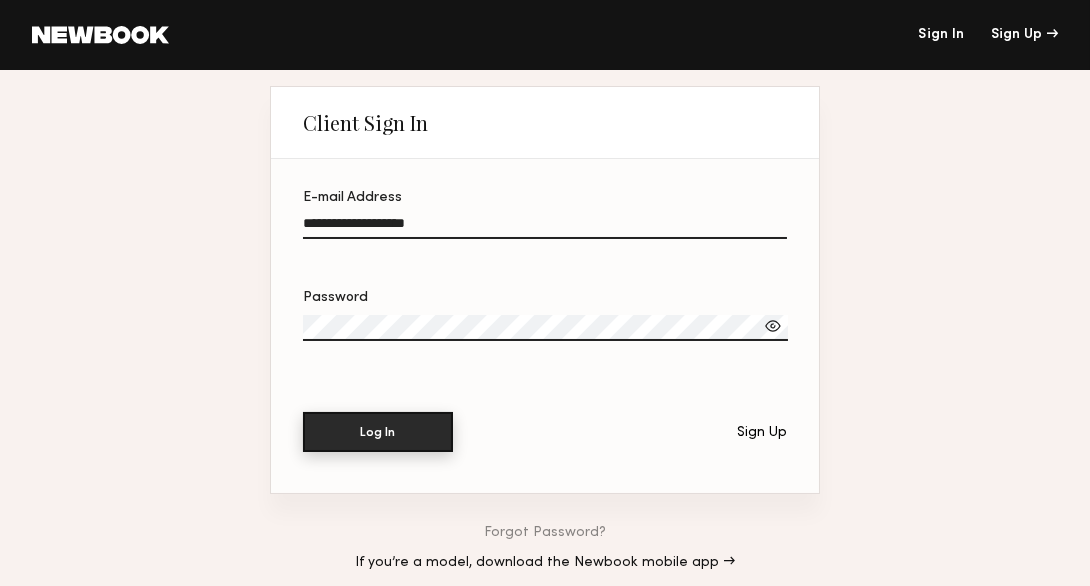 click on "Log In" 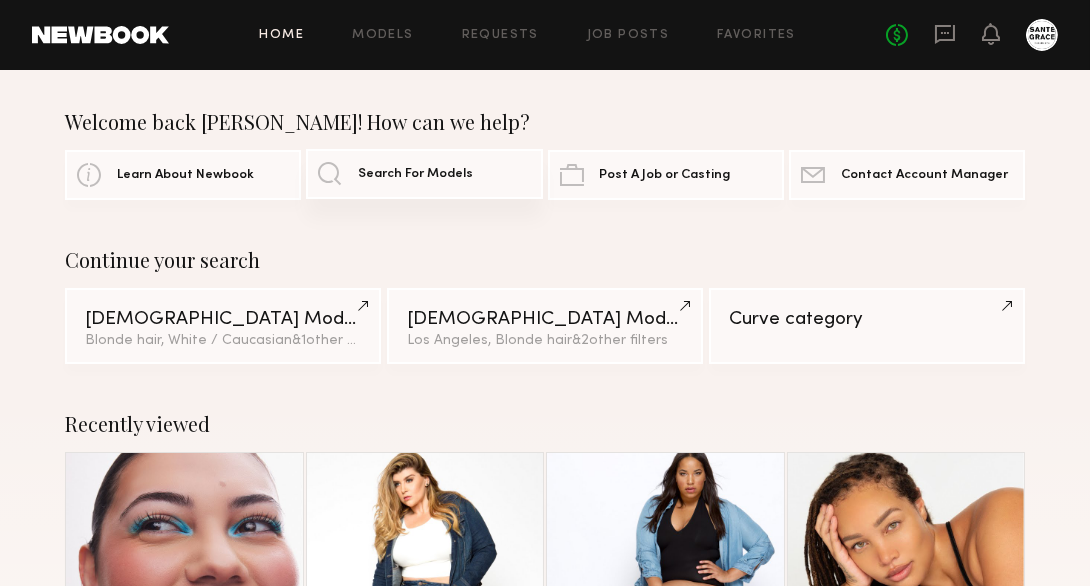 click on "Search For Models" 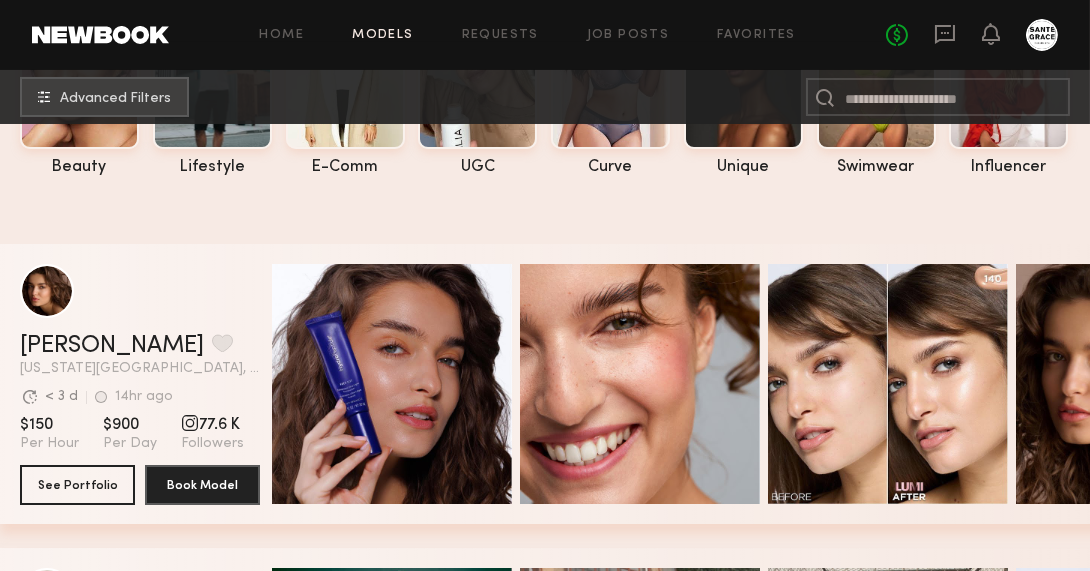 scroll, scrollTop: 195, scrollLeft: 0, axis: vertical 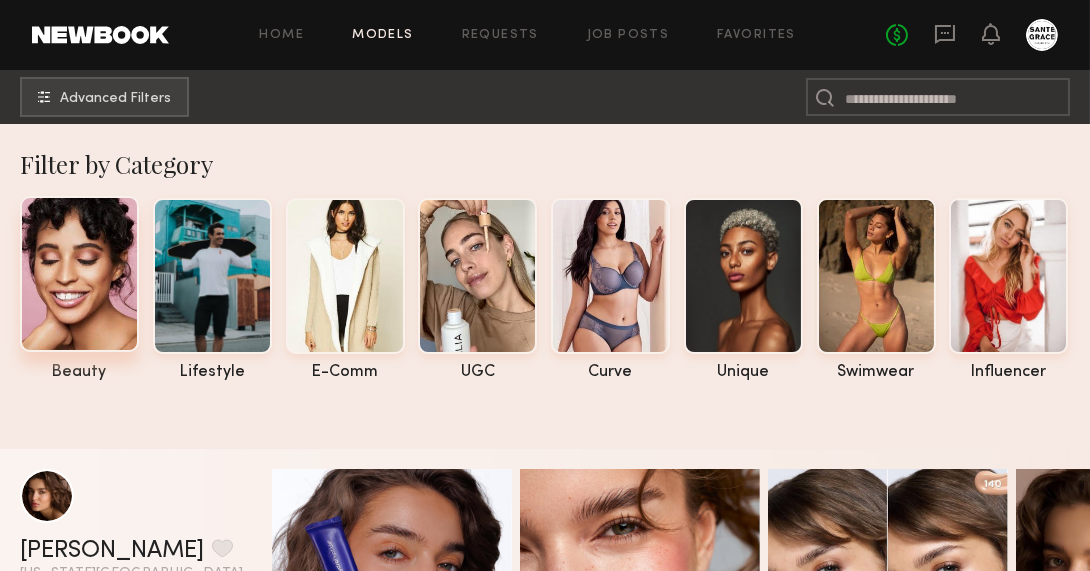 click 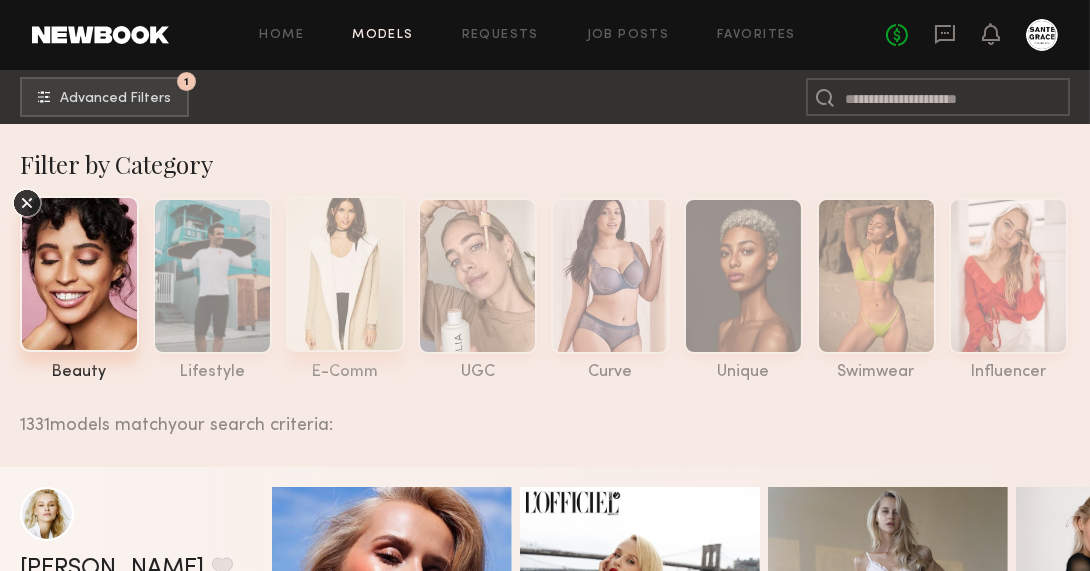 click 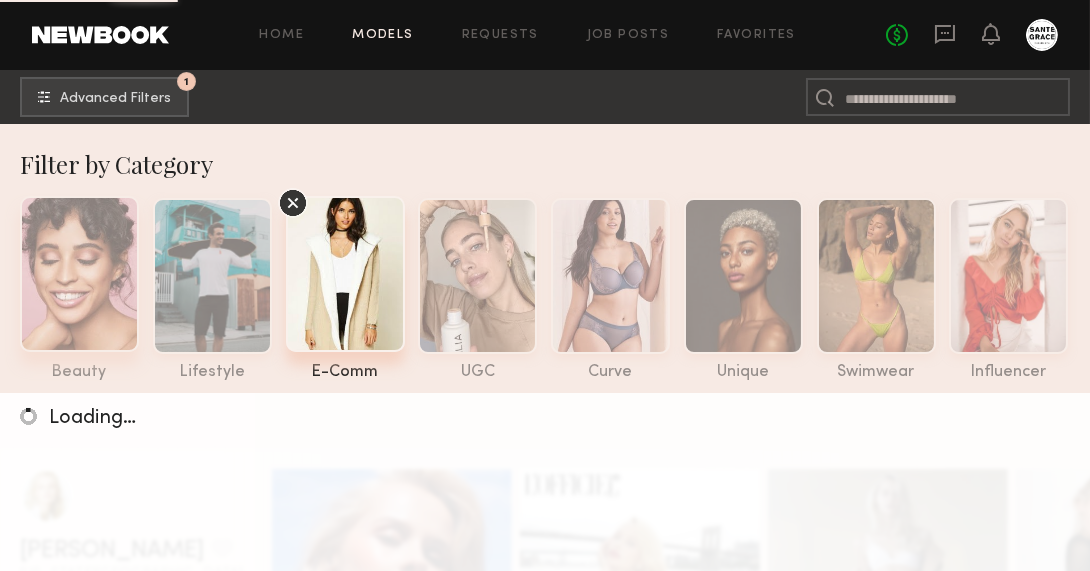 click 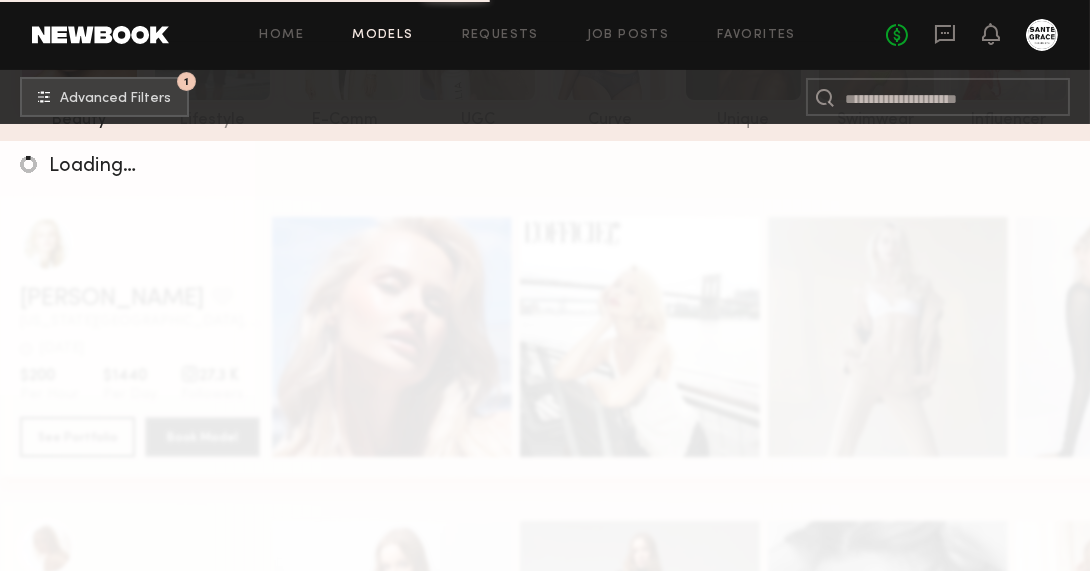 scroll, scrollTop: 247, scrollLeft: 0, axis: vertical 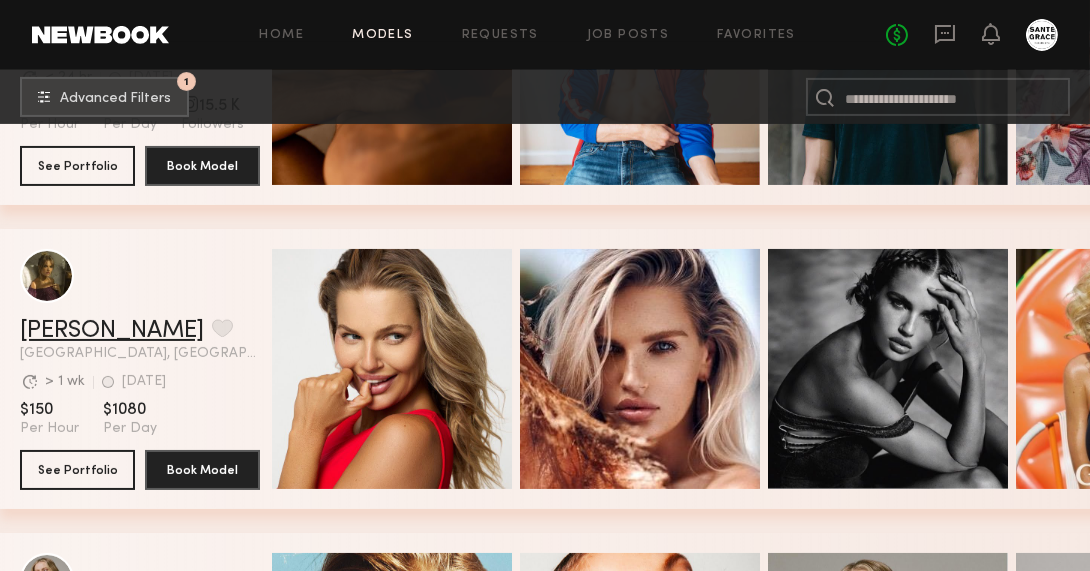 click on "Rachel M." 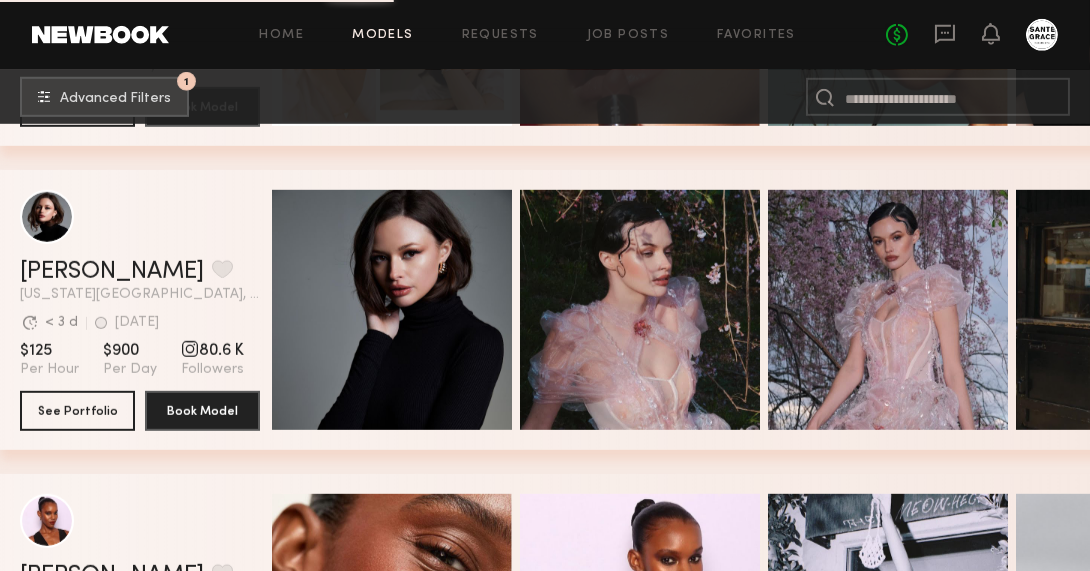 scroll, scrollTop: 3039, scrollLeft: 0, axis: vertical 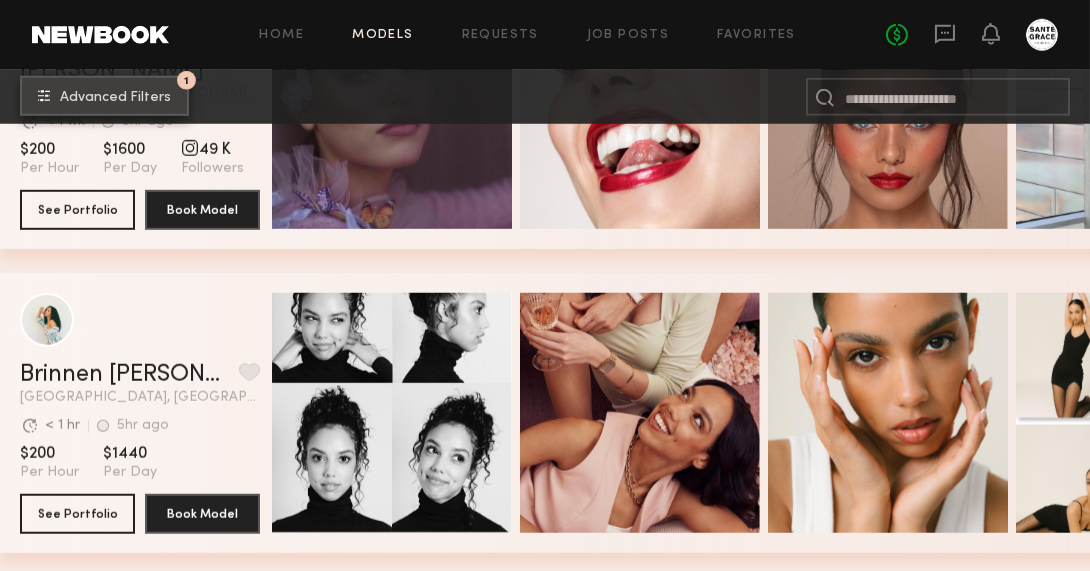 click on "1 Advanced Filters" 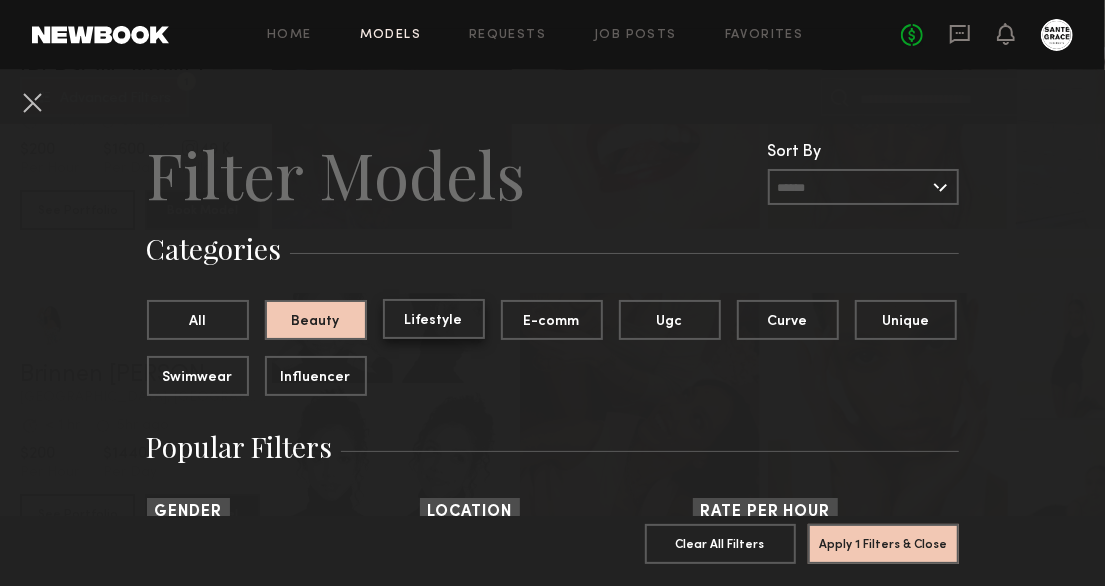 click on "Lifestyle" 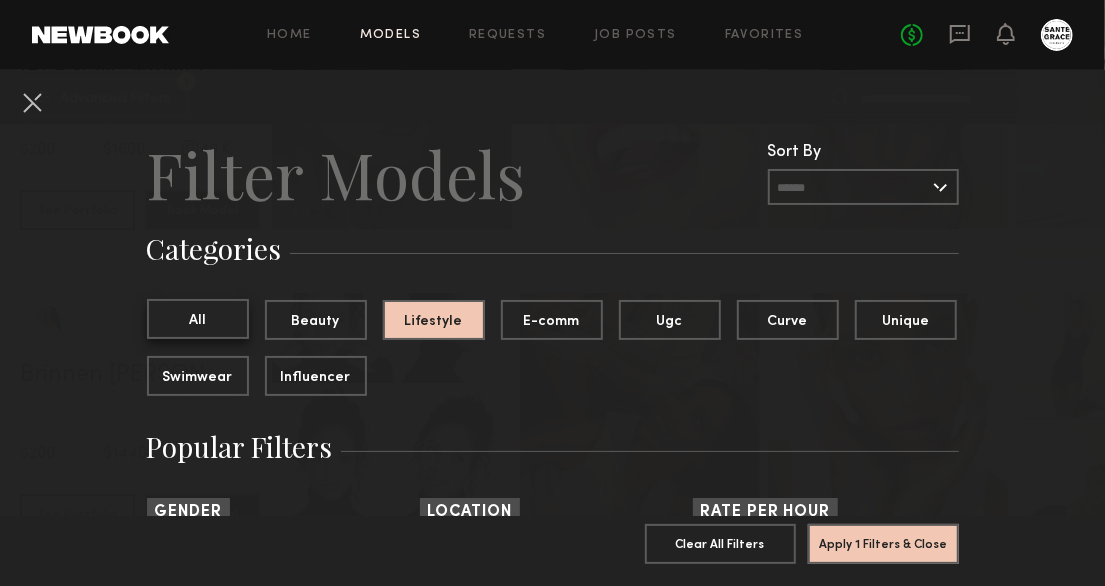 click on "All" 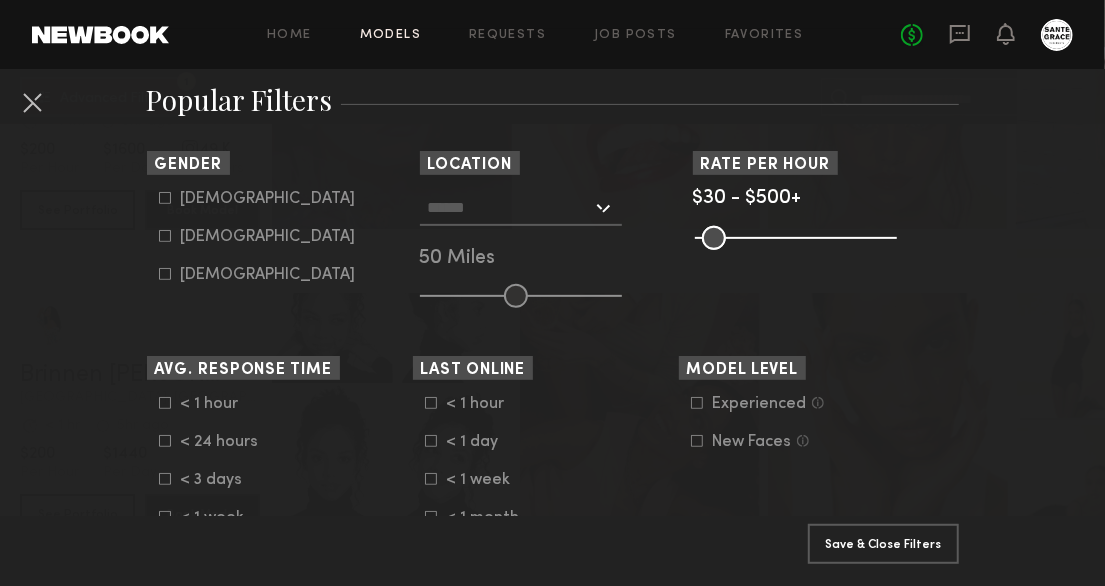 scroll, scrollTop: 350, scrollLeft: 0, axis: vertical 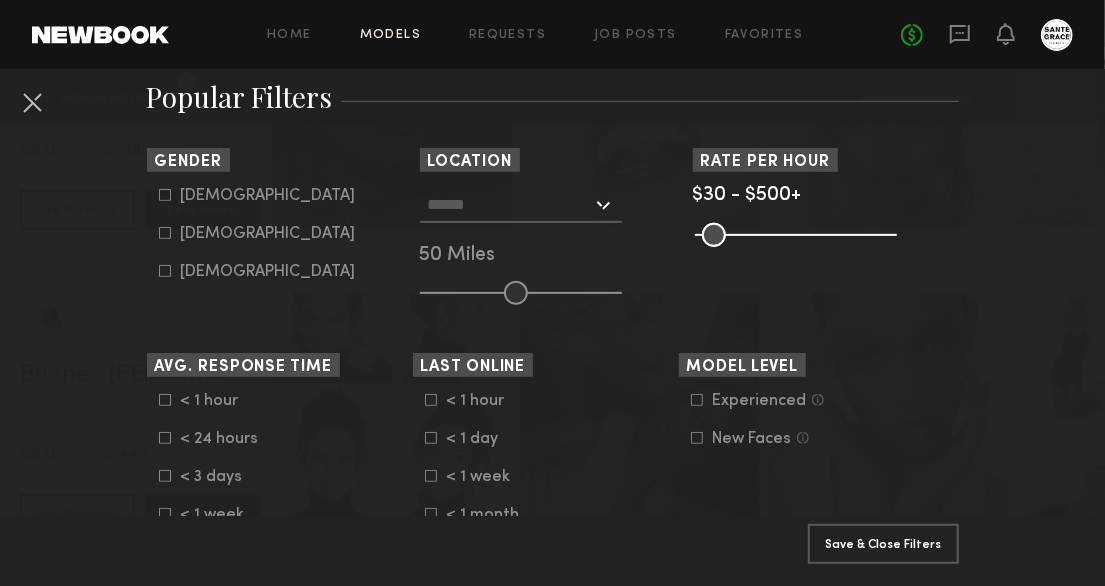 click 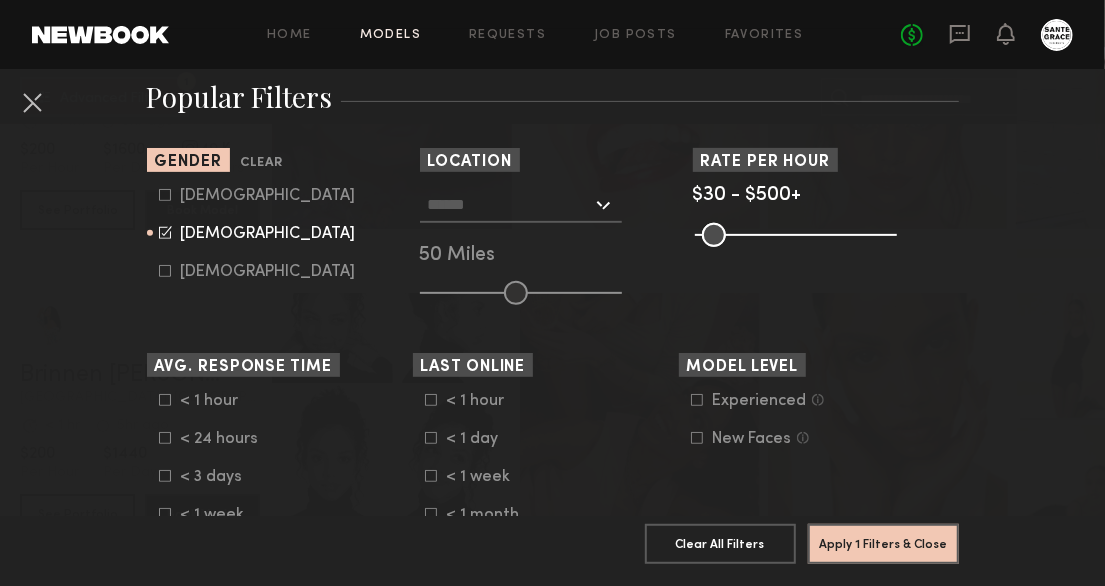 click 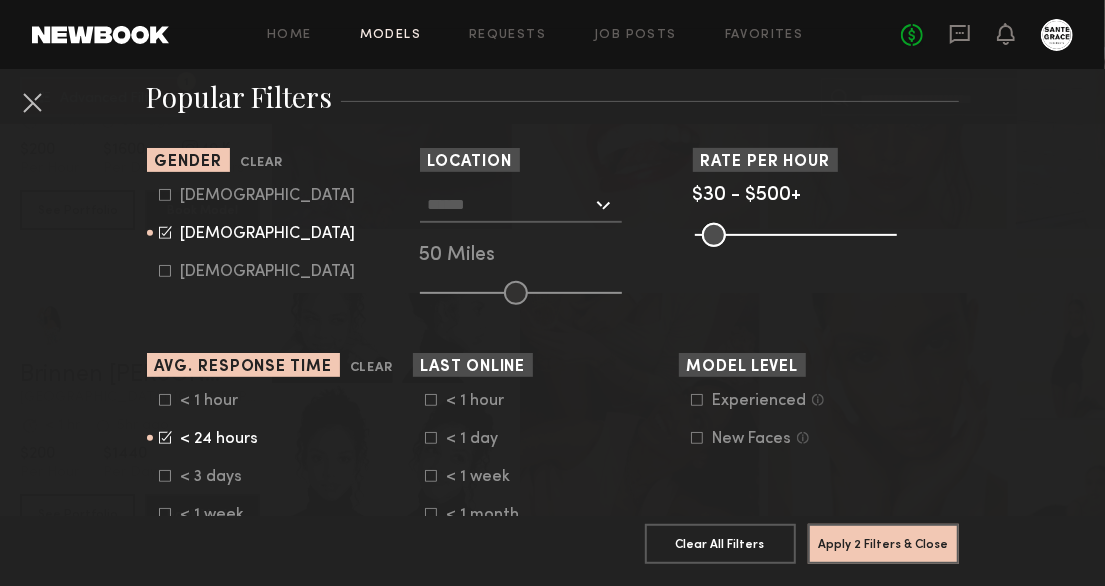 click 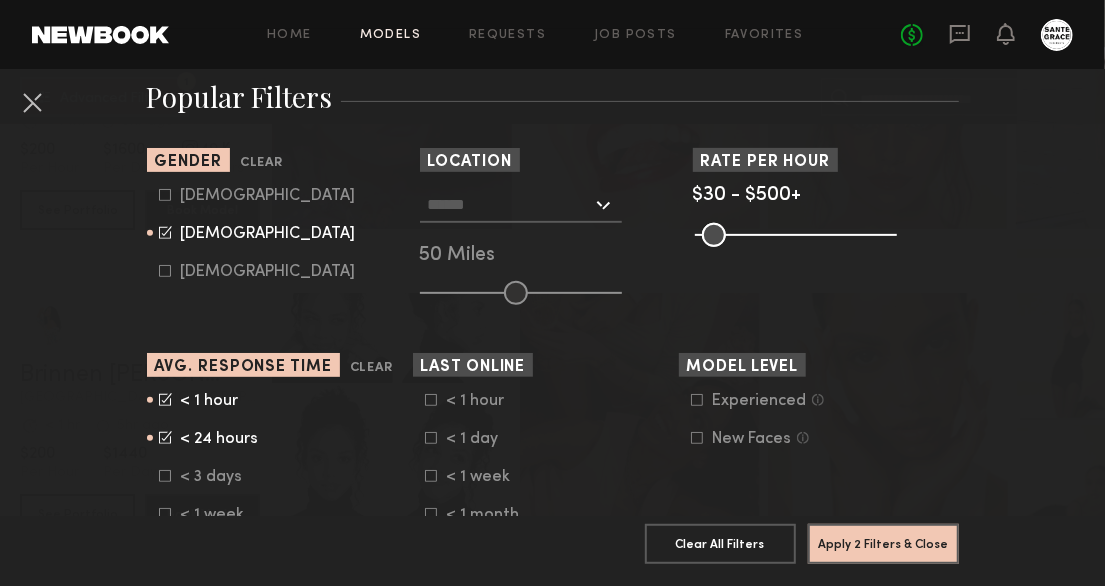 drag, startPoint x: 873, startPoint y: 229, endPoint x: 825, endPoint y: 239, distance: 49.0306 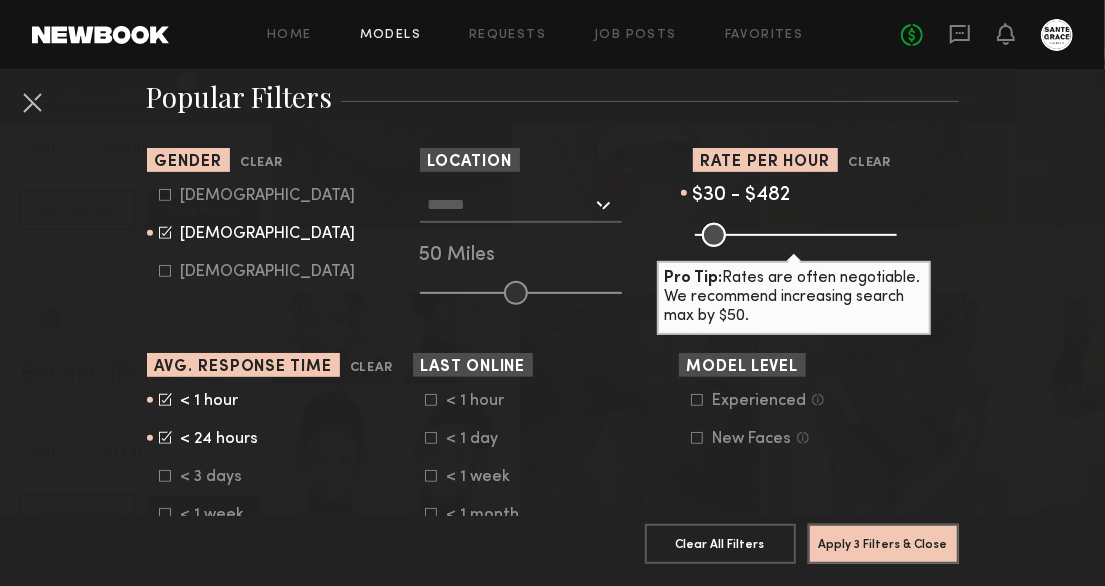 drag, startPoint x: 825, startPoint y: 239, endPoint x: 870, endPoint y: 239, distance: 45 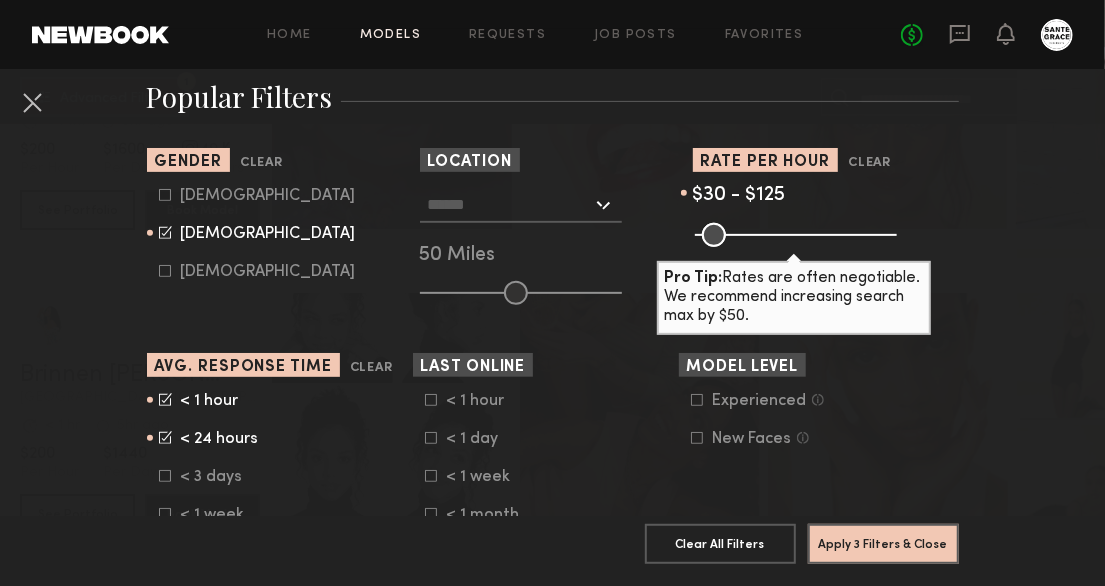 drag, startPoint x: 874, startPoint y: 235, endPoint x: 735, endPoint y: 261, distance: 141.41075 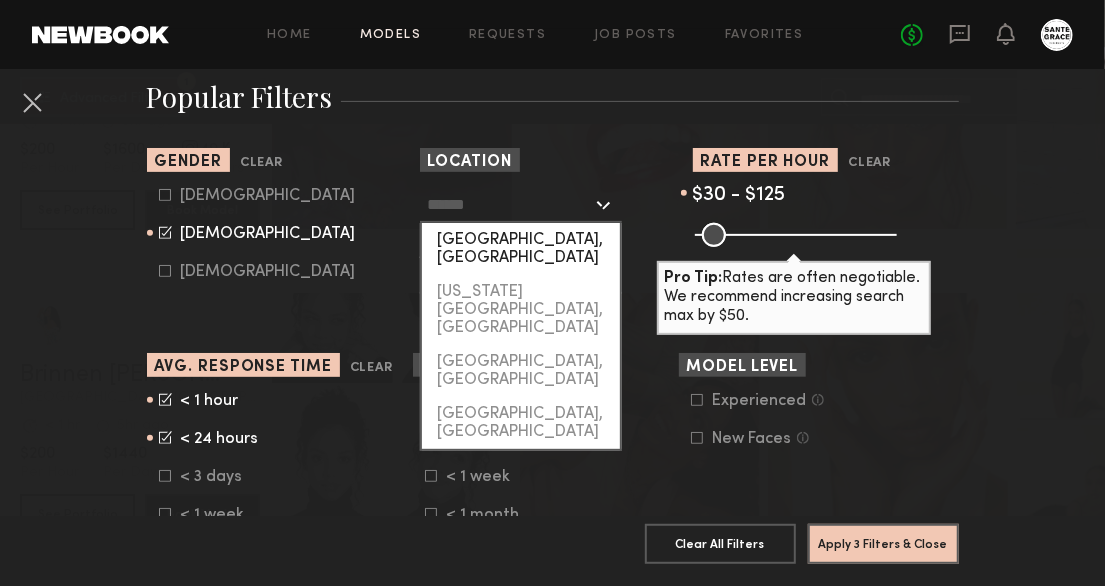 click on "[GEOGRAPHIC_DATA], [GEOGRAPHIC_DATA]" 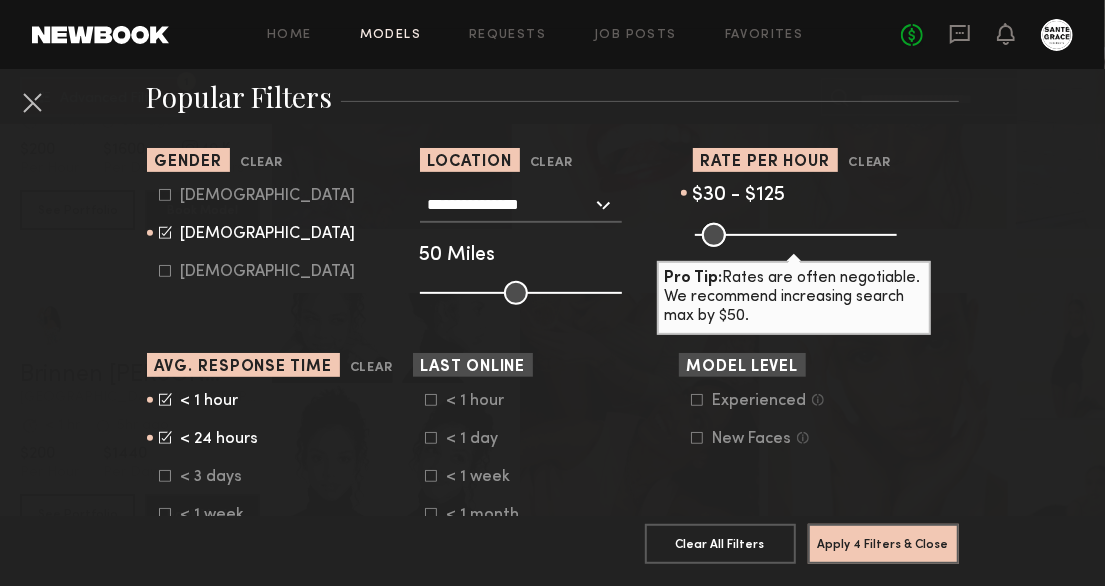 click 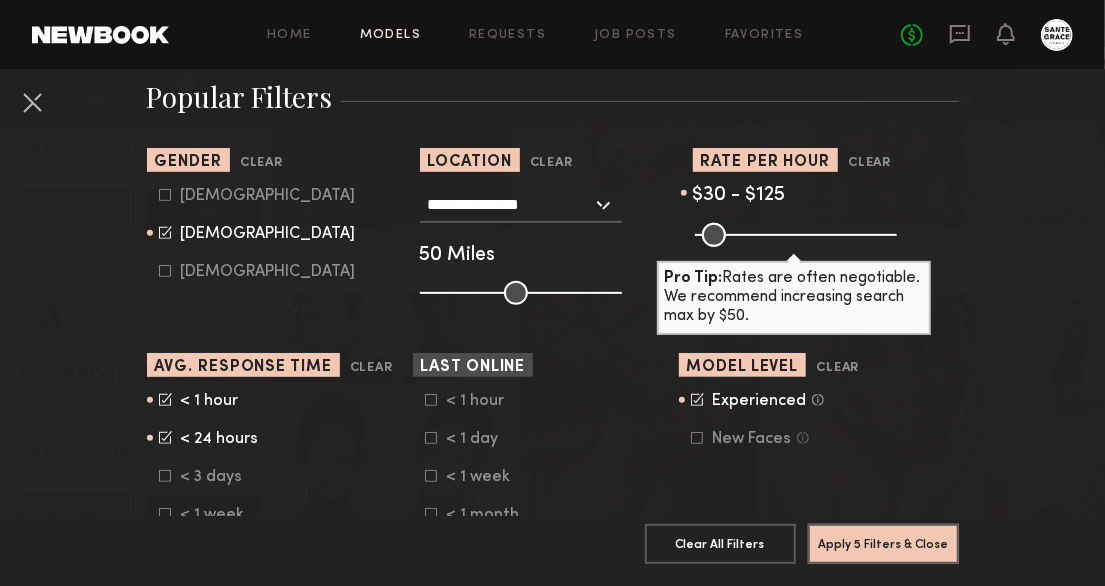 click 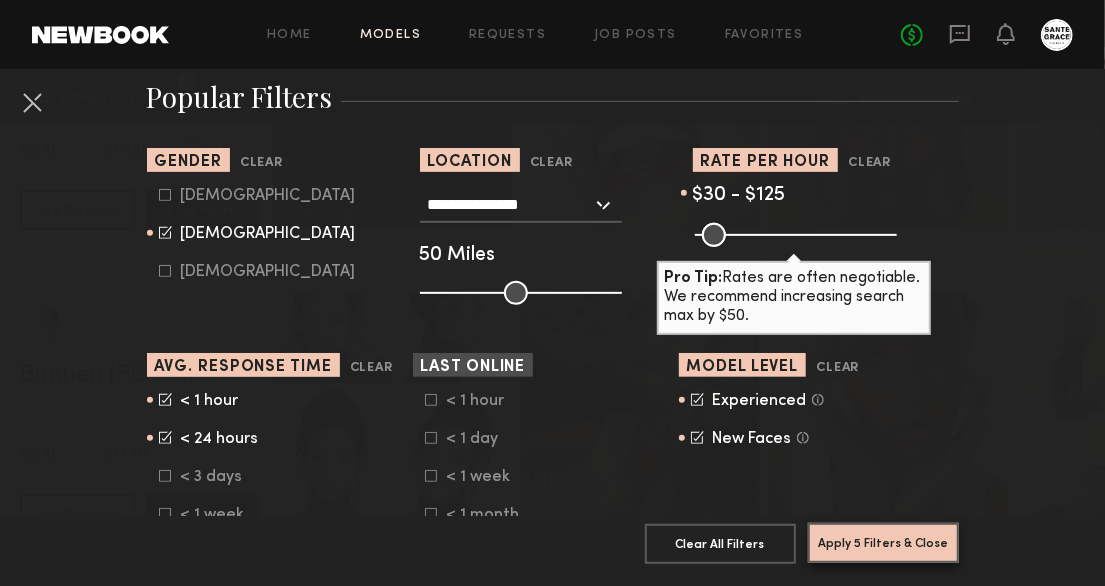 click on "Apply 5 Filters & Close" 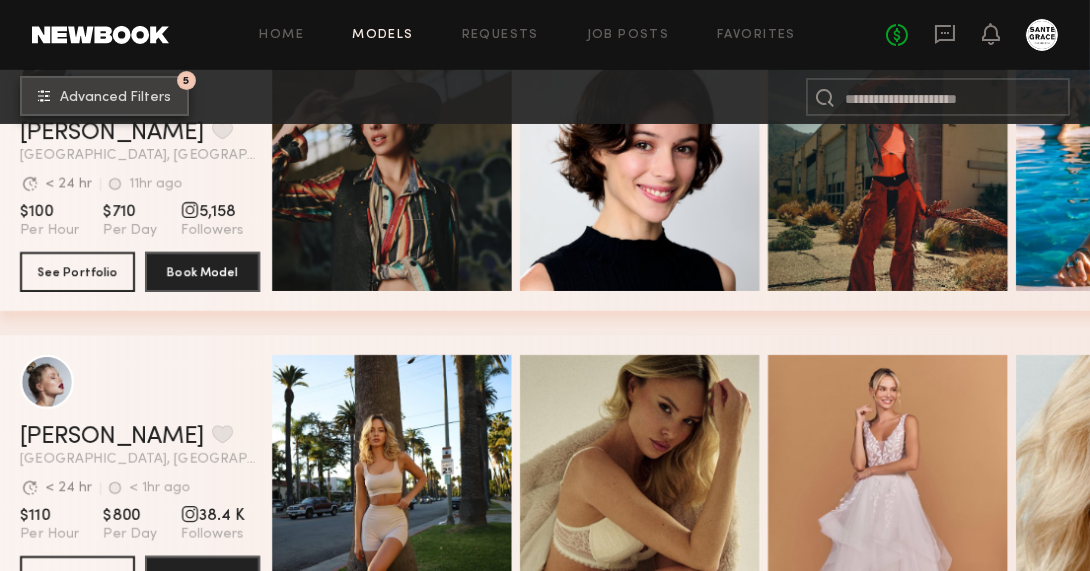 scroll, scrollTop: 586, scrollLeft: 0, axis: vertical 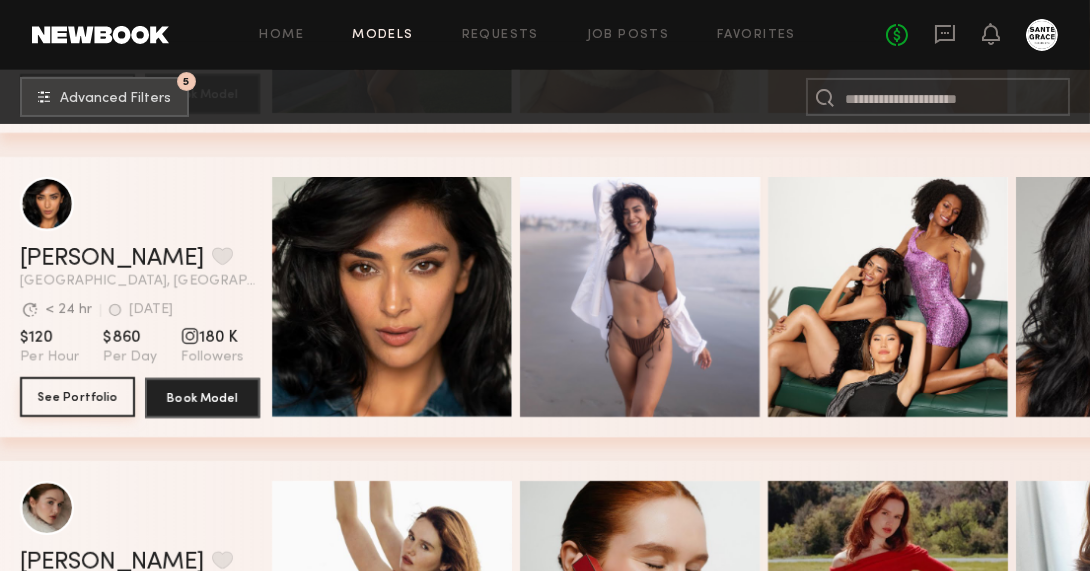 click on "See Portfolio" 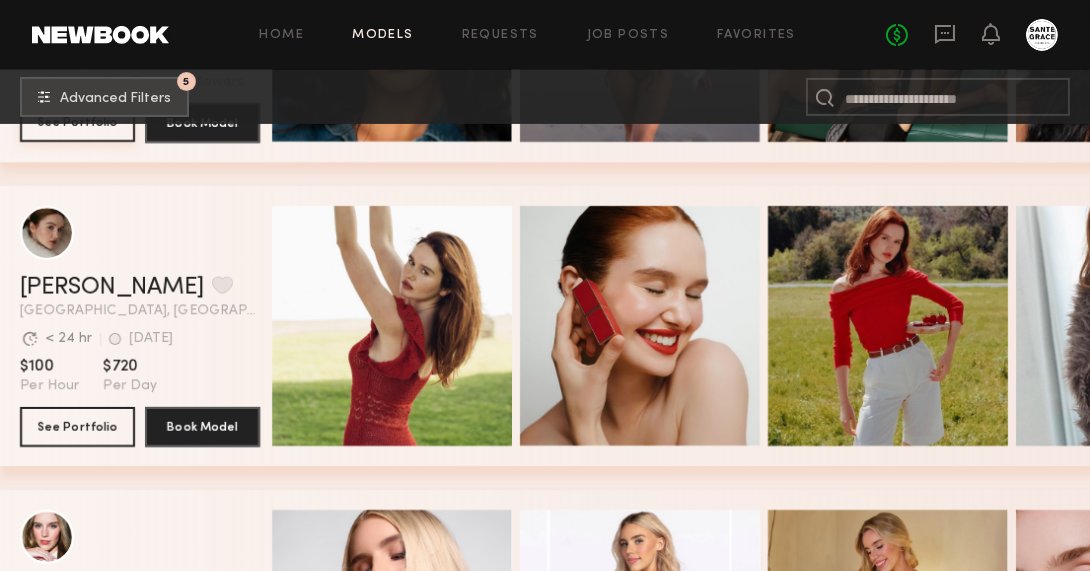 scroll, scrollTop: 1219, scrollLeft: 0, axis: vertical 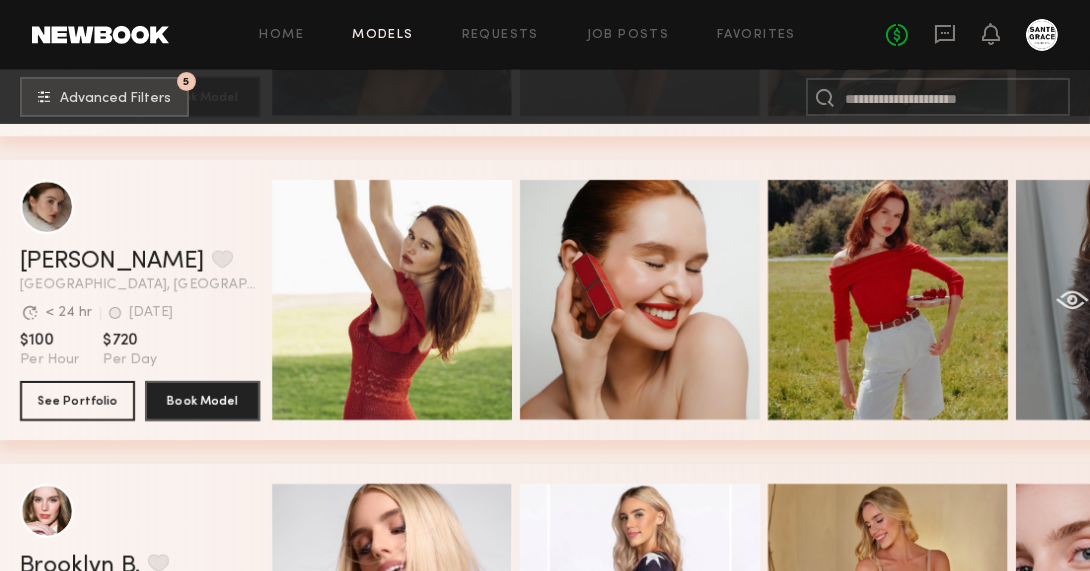 click 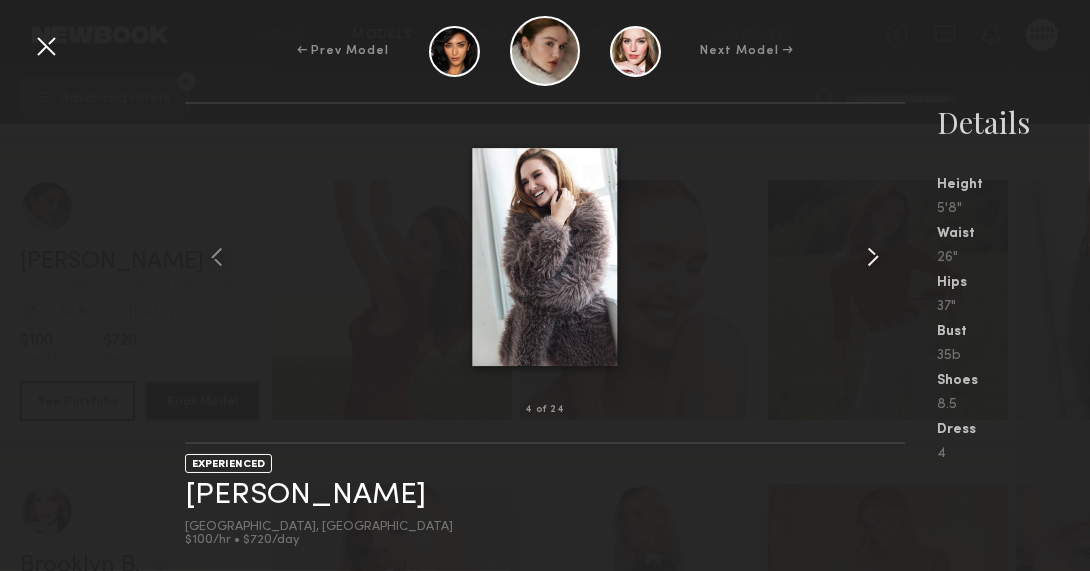 click at bounding box center [873, 257] 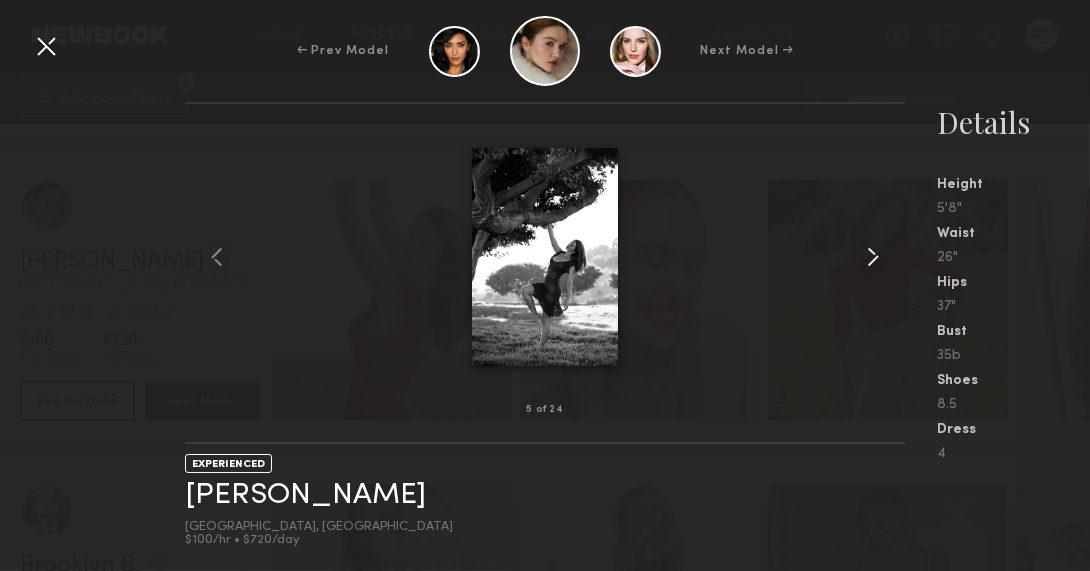 click at bounding box center (873, 257) 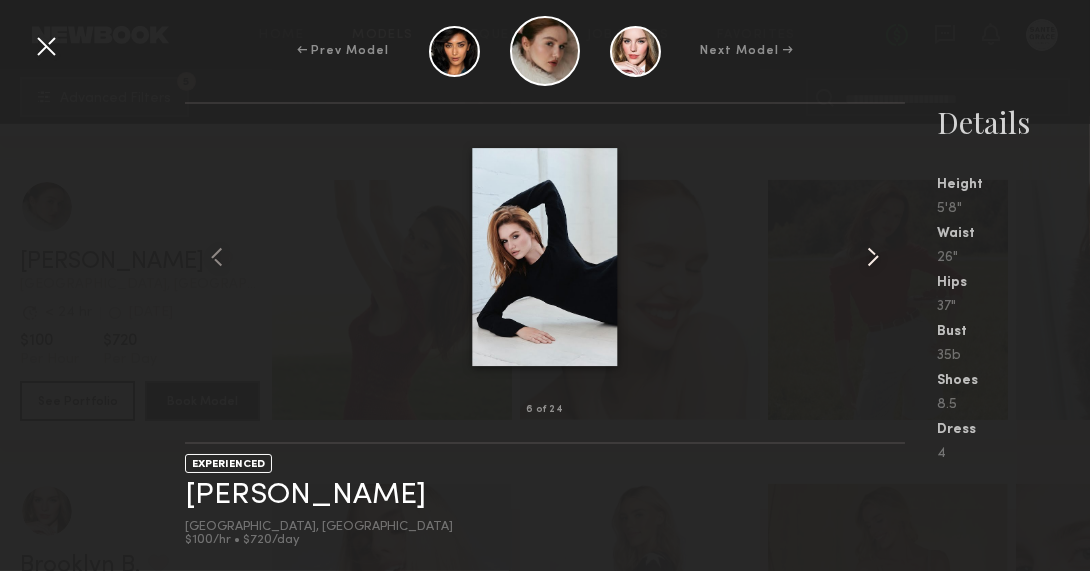 click at bounding box center [873, 257] 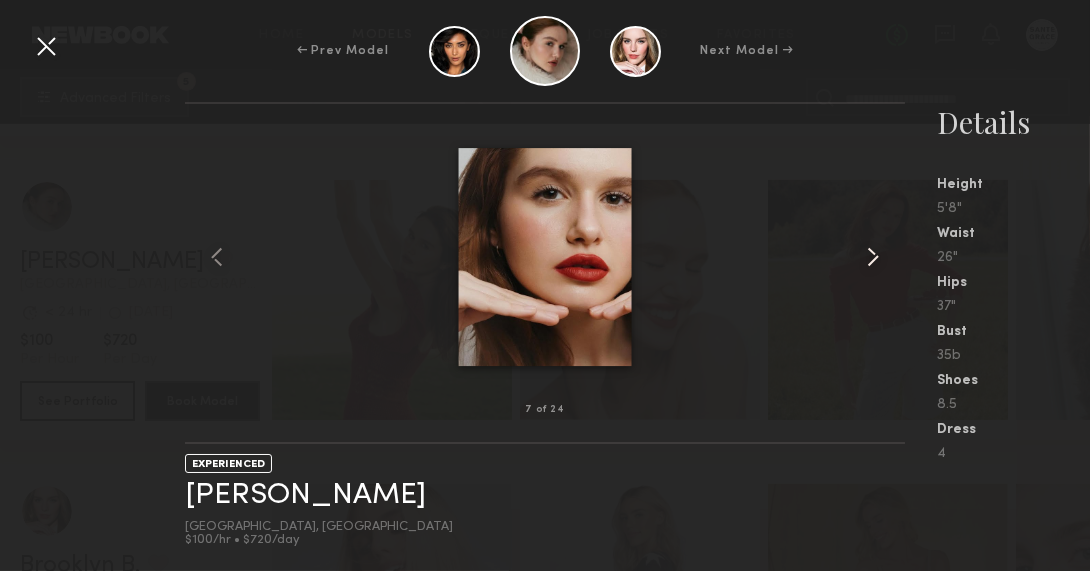 click at bounding box center (873, 257) 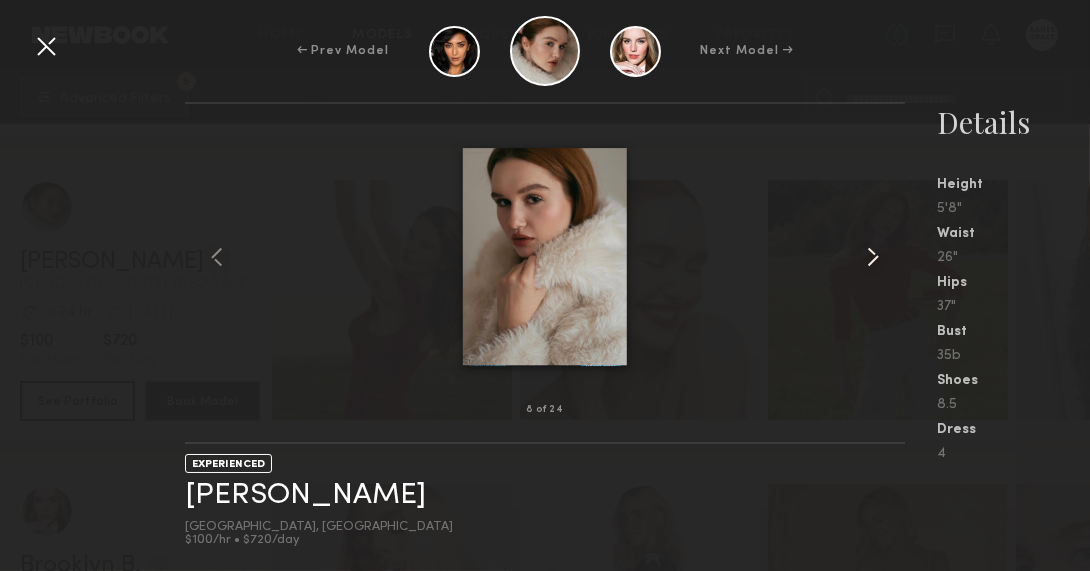 click at bounding box center (873, 257) 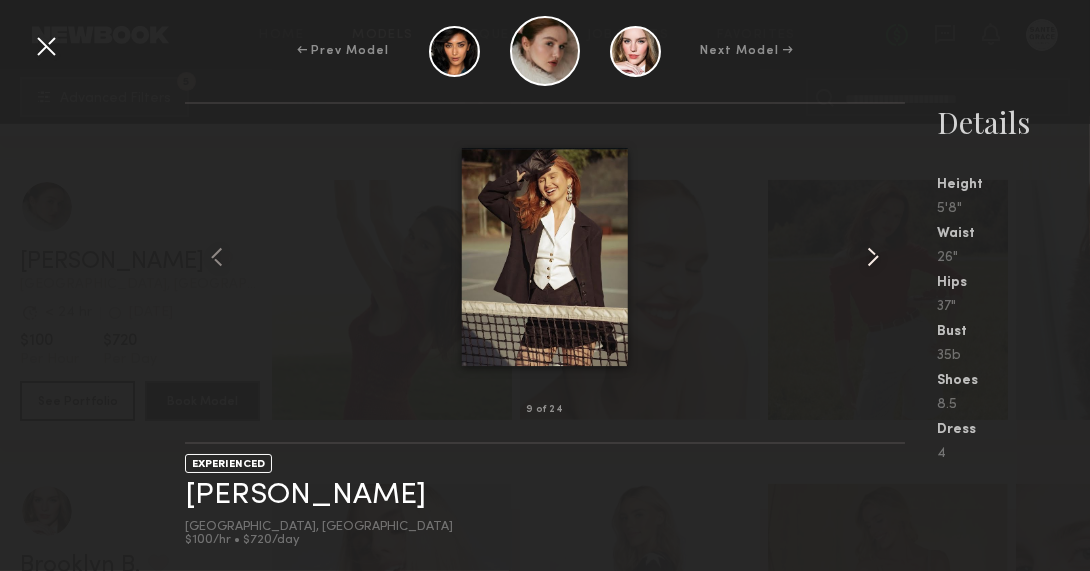 click at bounding box center [873, 257] 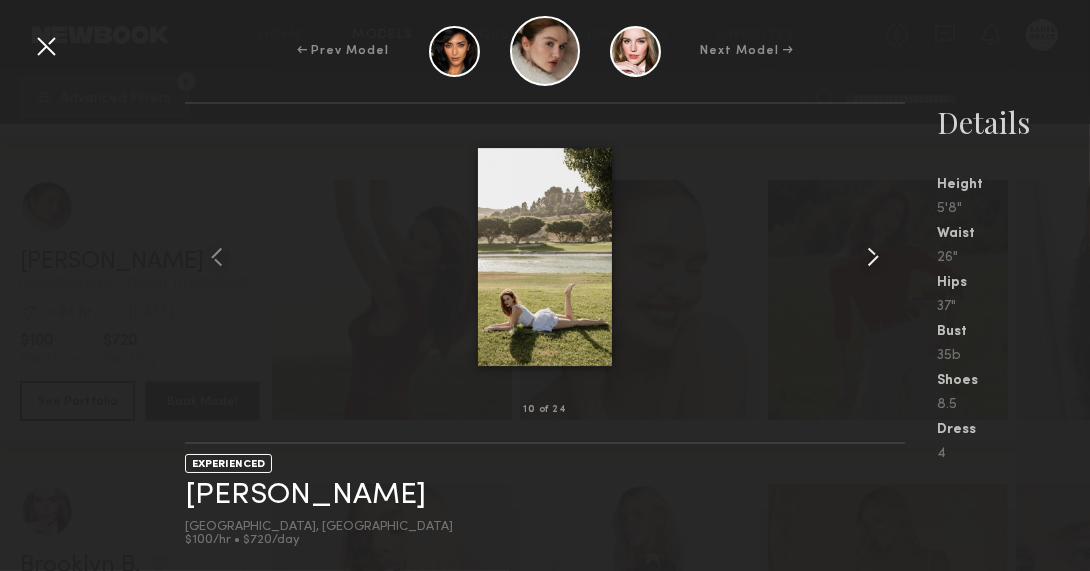 click at bounding box center [873, 257] 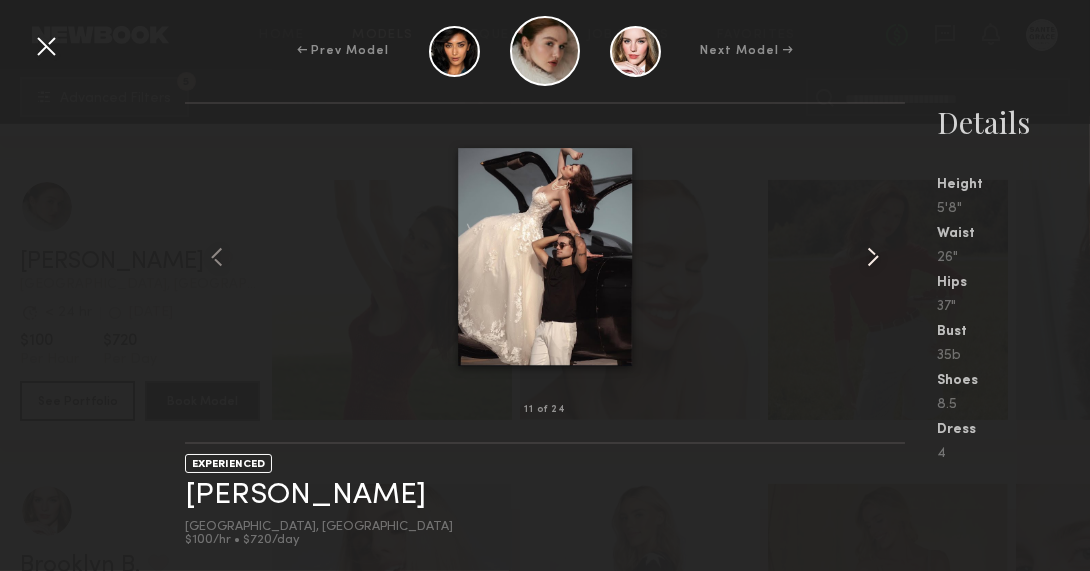click at bounding box center [873, 257] 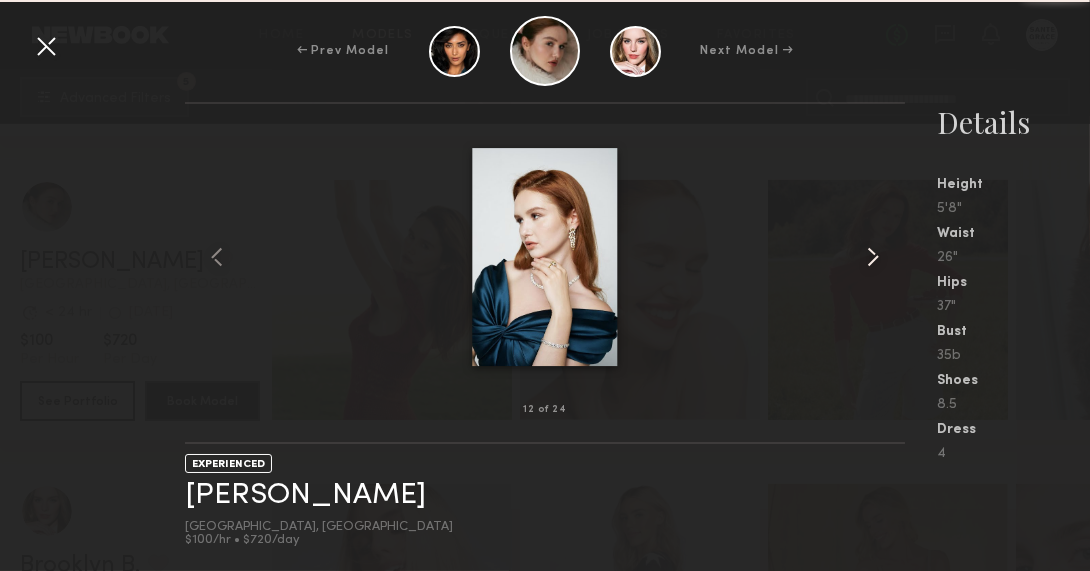 click at bounding box center (873, 257) 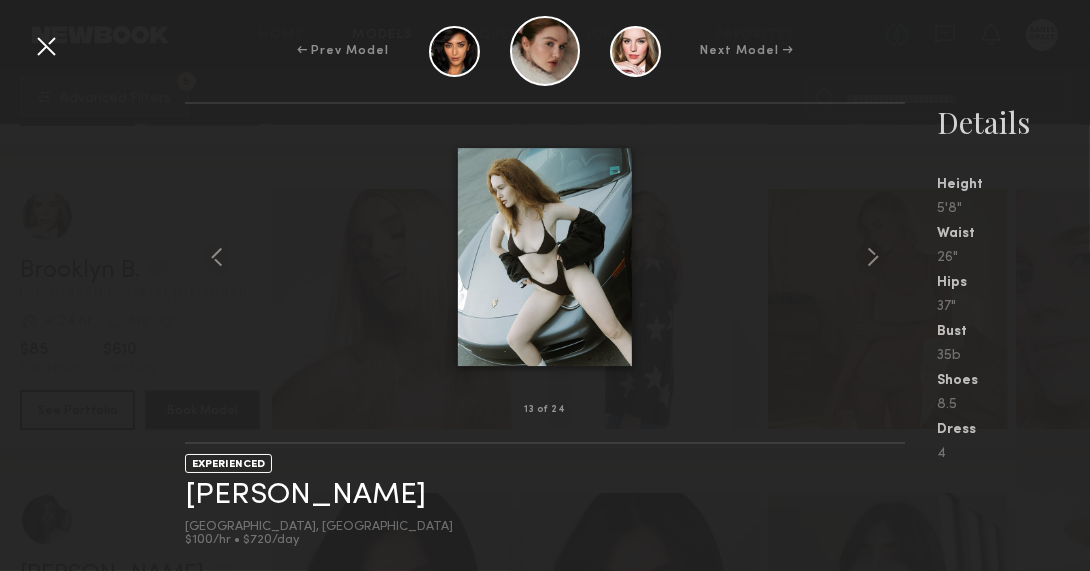 scroll, scrollTop: 1525, scrollLeft: 0, axis: vertical 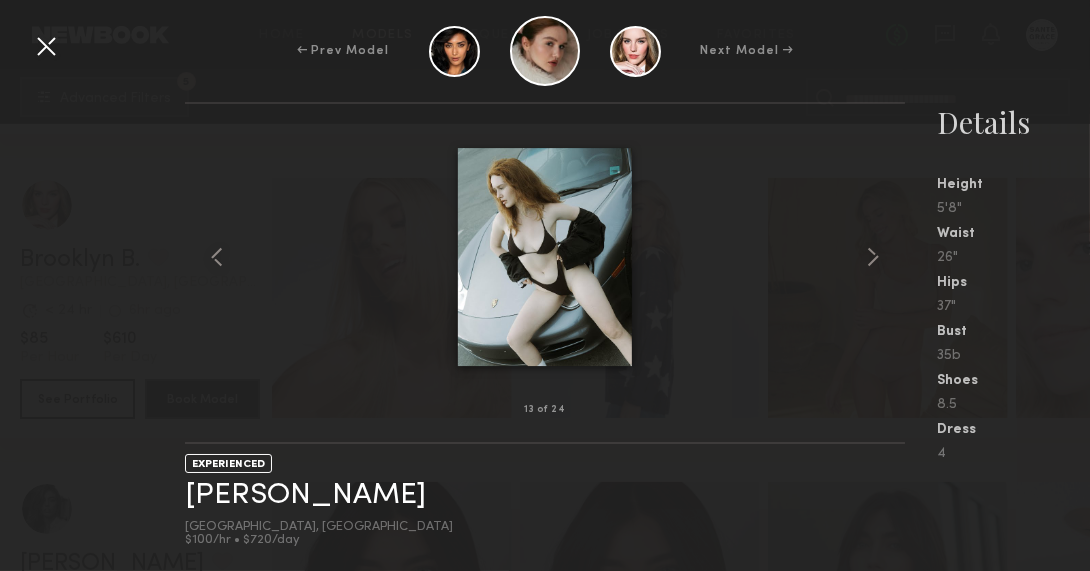click at bounding box center (46, 46) 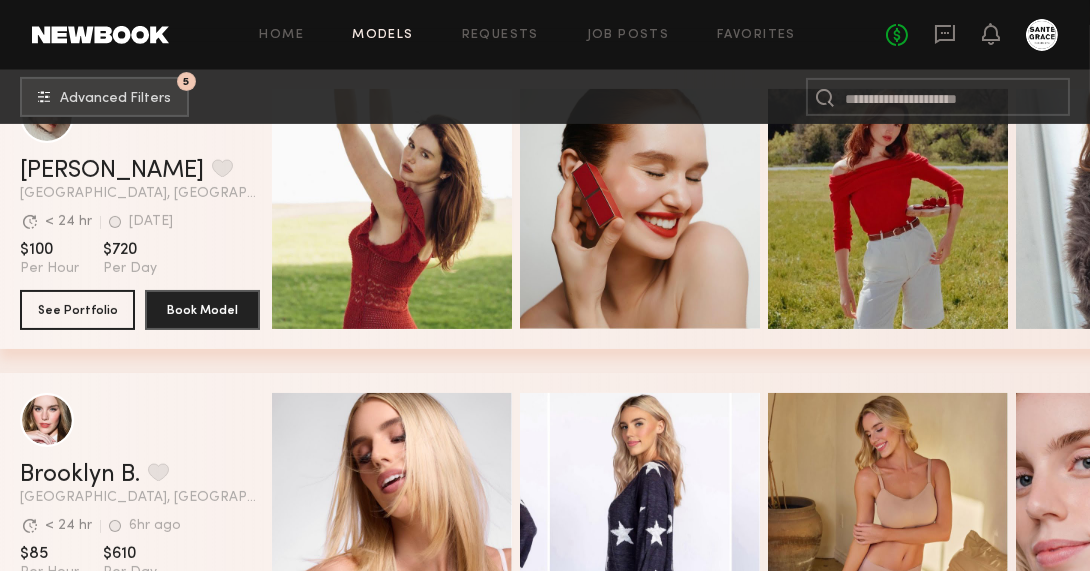scroll, scrollTop: 1154, scrollLeft: 0, axis: vertical 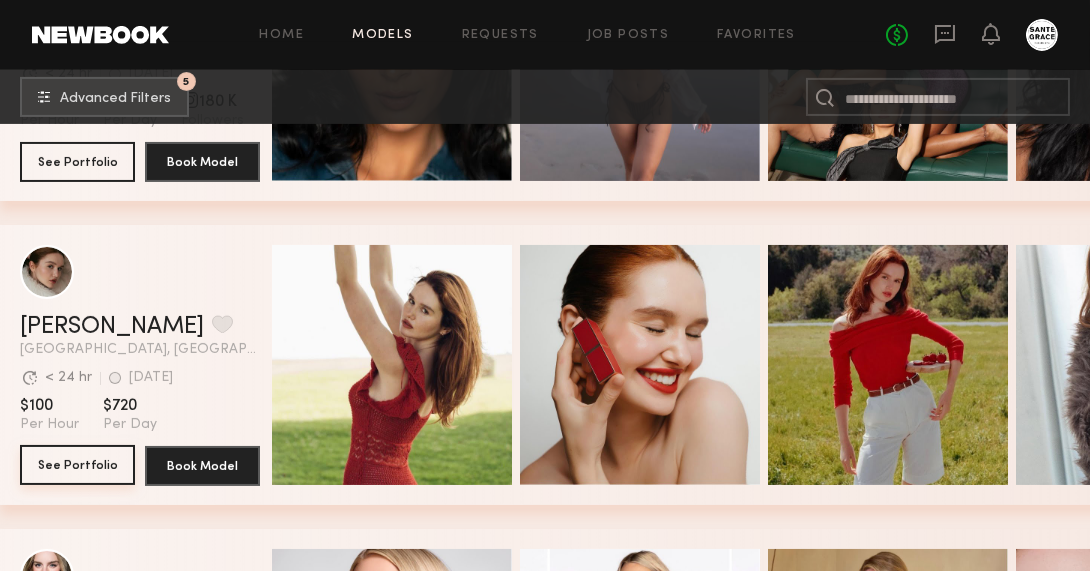 click on "See Portfolio" 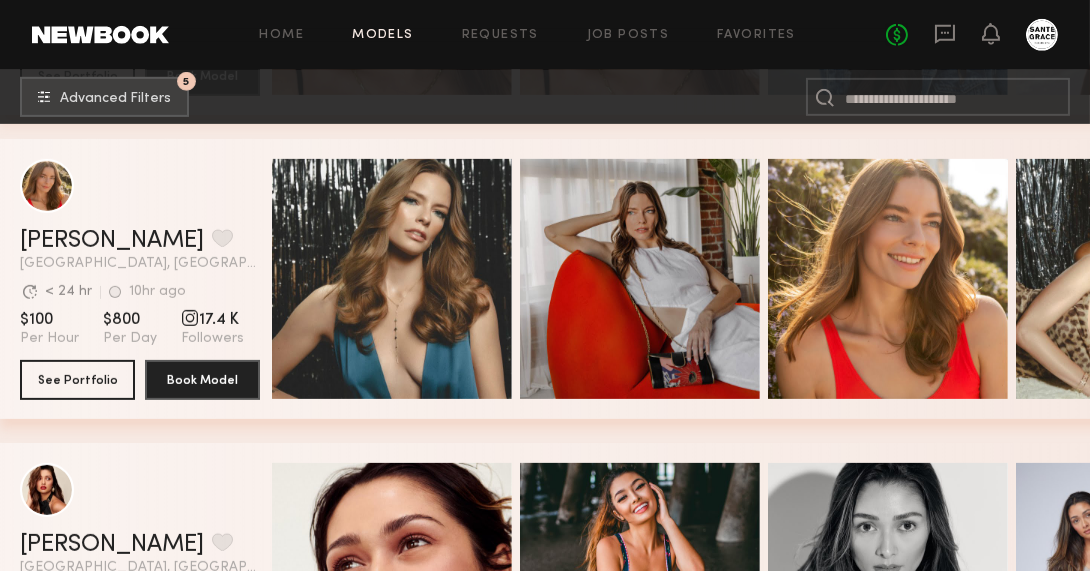 scroll, scrollTop: 2282, scrollLeft: 0, axis: vertical 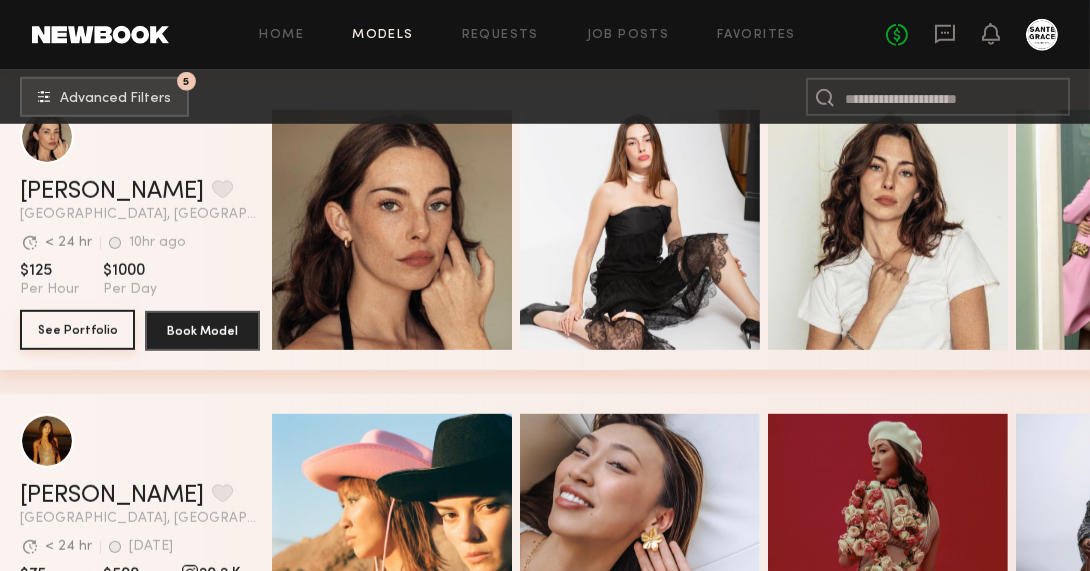 click on "See Portfolio" 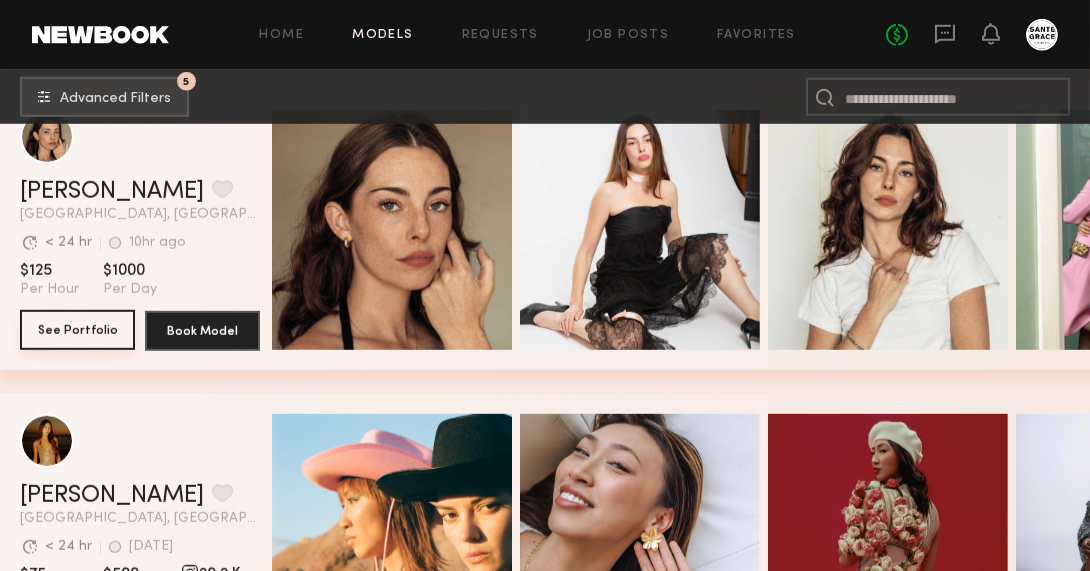 scroll, scrollTop: 3620, scrollLeft: 0, axis: vertical 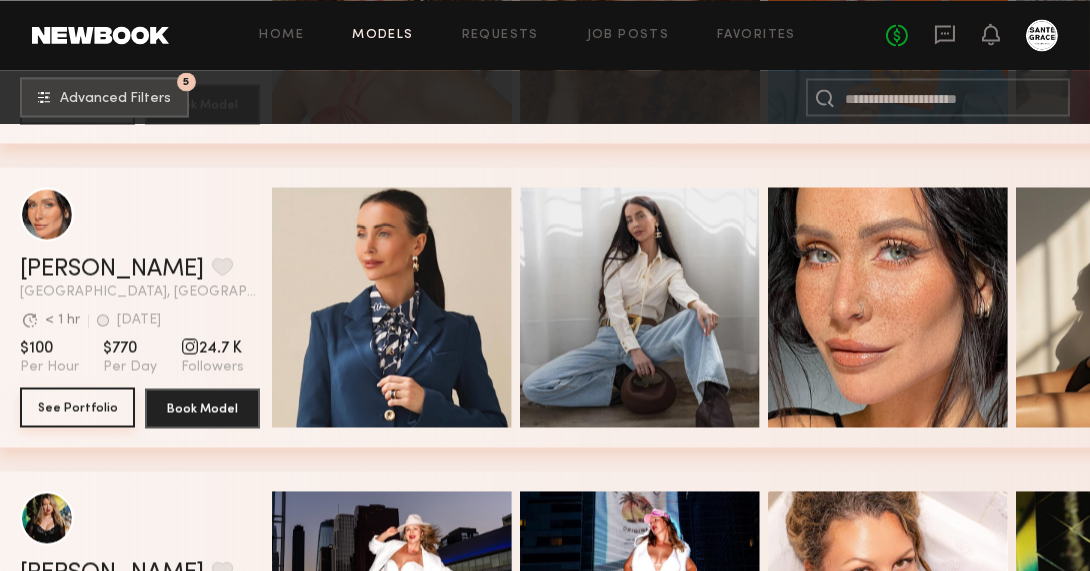 click on "See Portfolio" 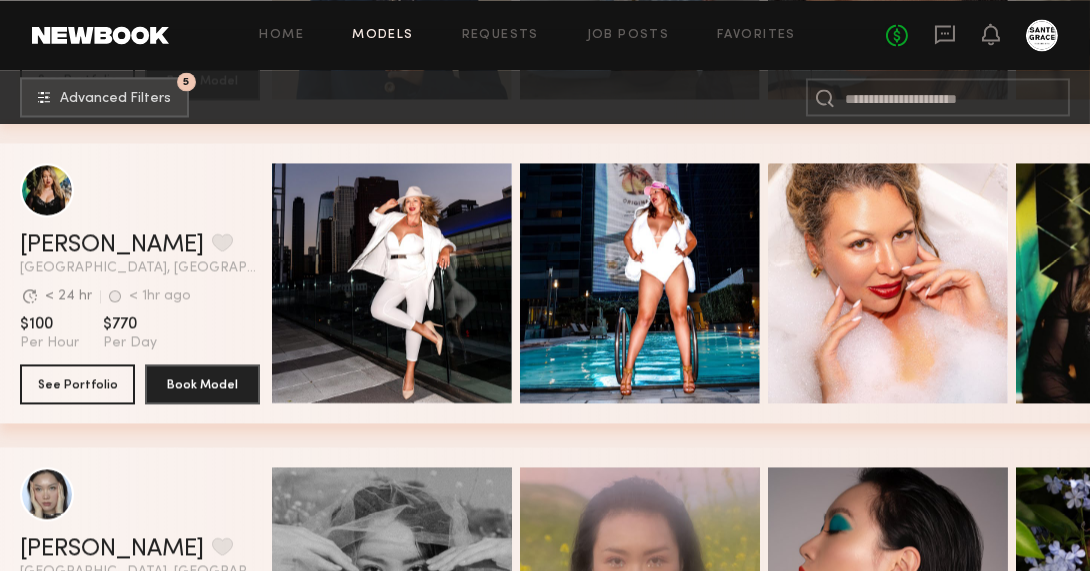 scroll, scrollTop: 9097, scrollLeft: 0, axis: vertical 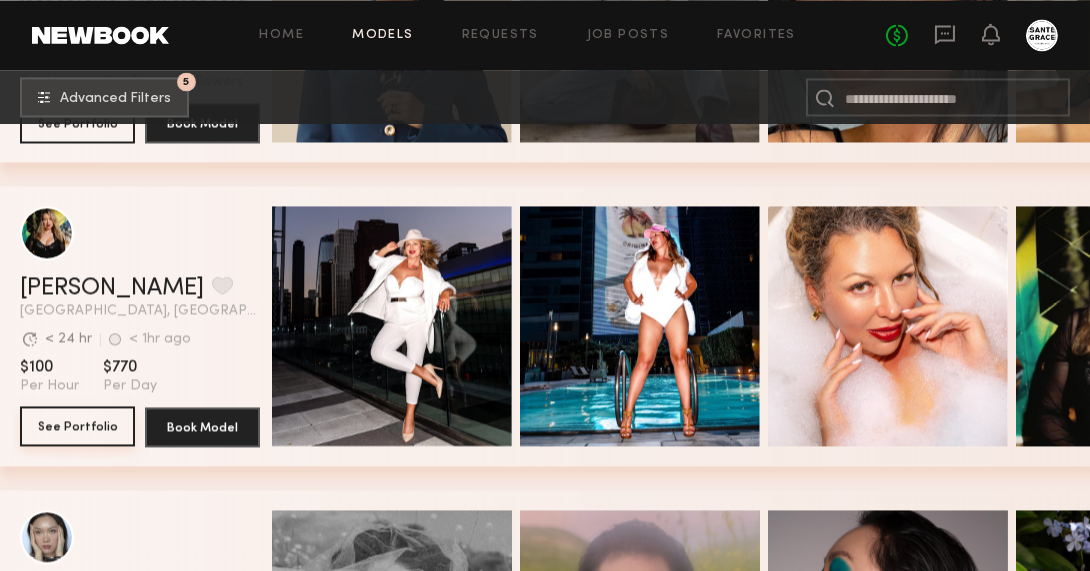 click on "See Portfolio" 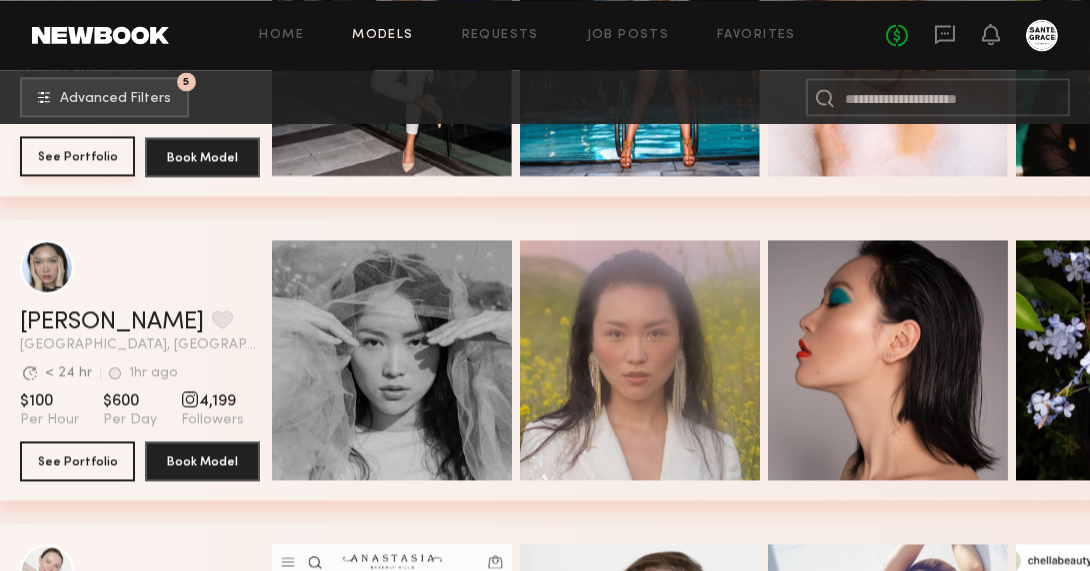 scroll, scrollTop: 9352, scrollLeft: 0, axis: vertical 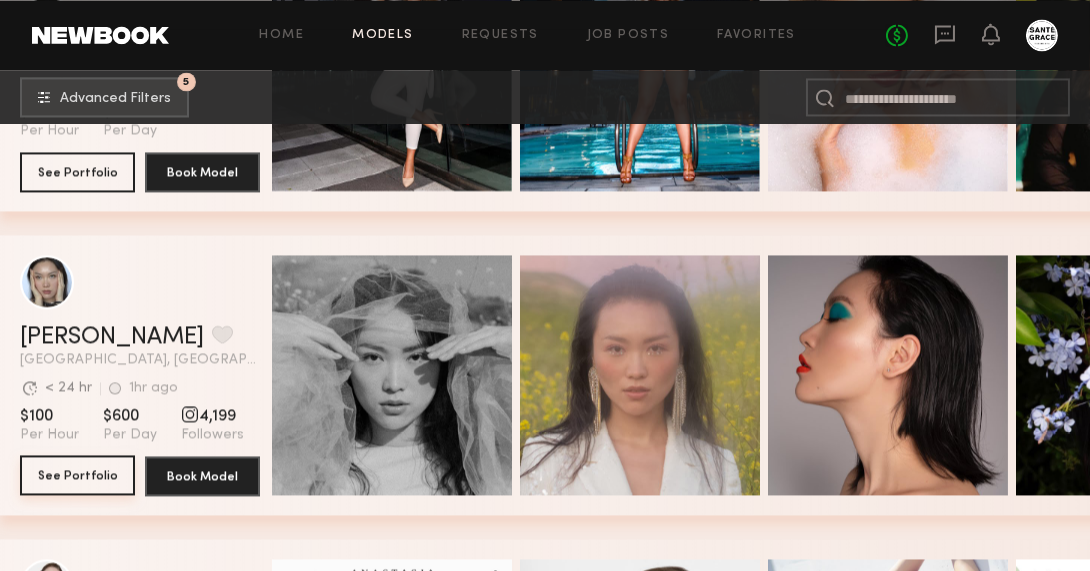 click on "See Portfolio" 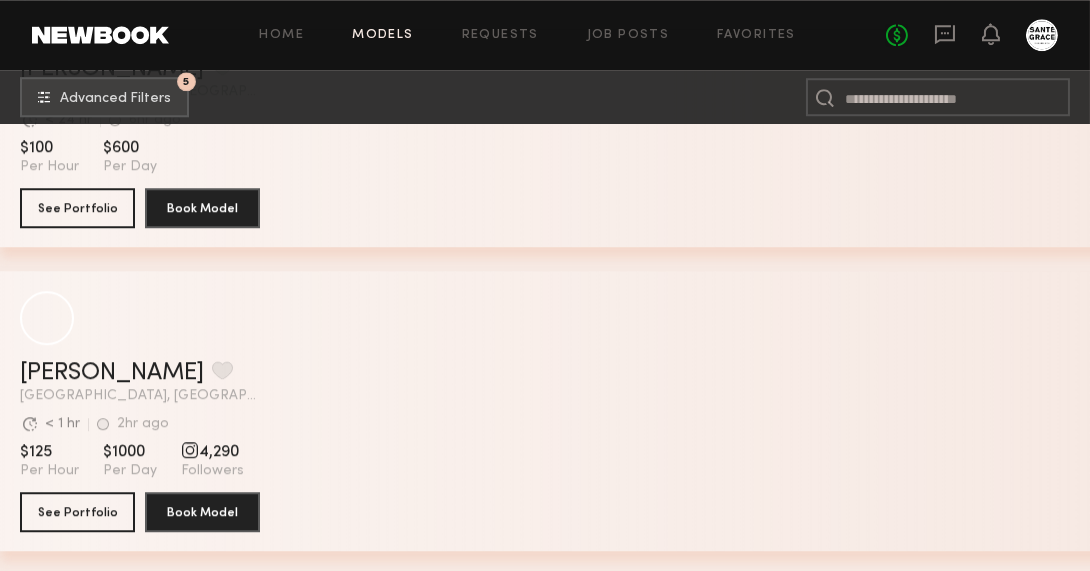 scroll, scrollTop: 12679, scrollLeft: 0, axis: vertical 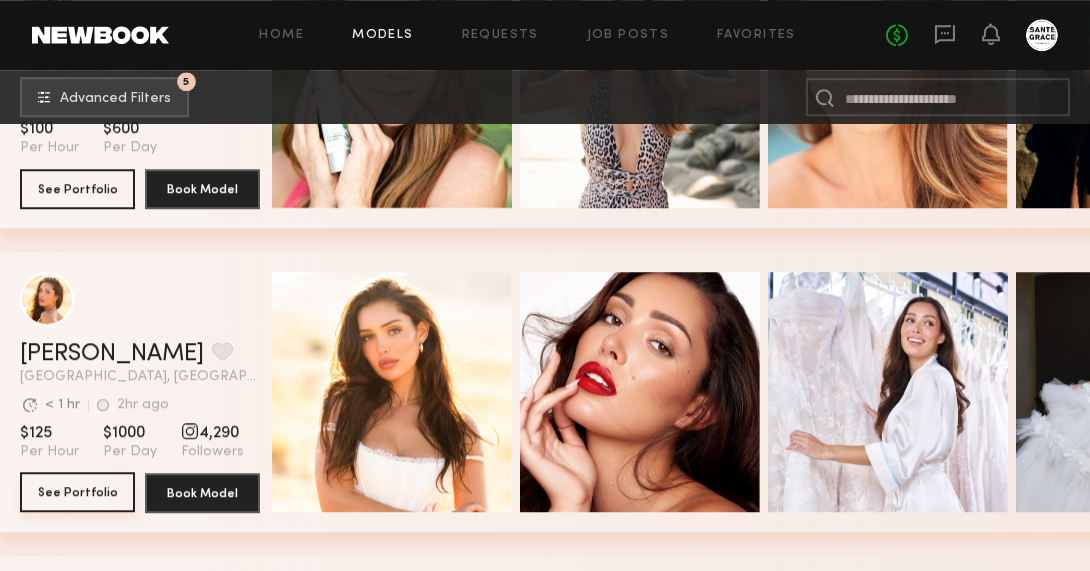 click on "See Portfolio" 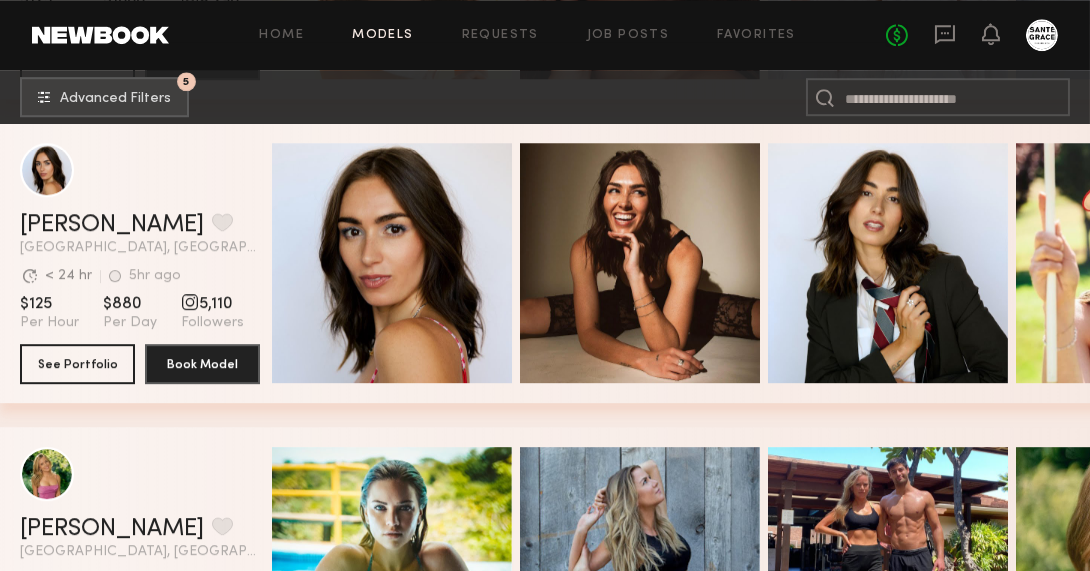 scroll, scrollTop: 13150, scrollLeft: 0, axis: vertical 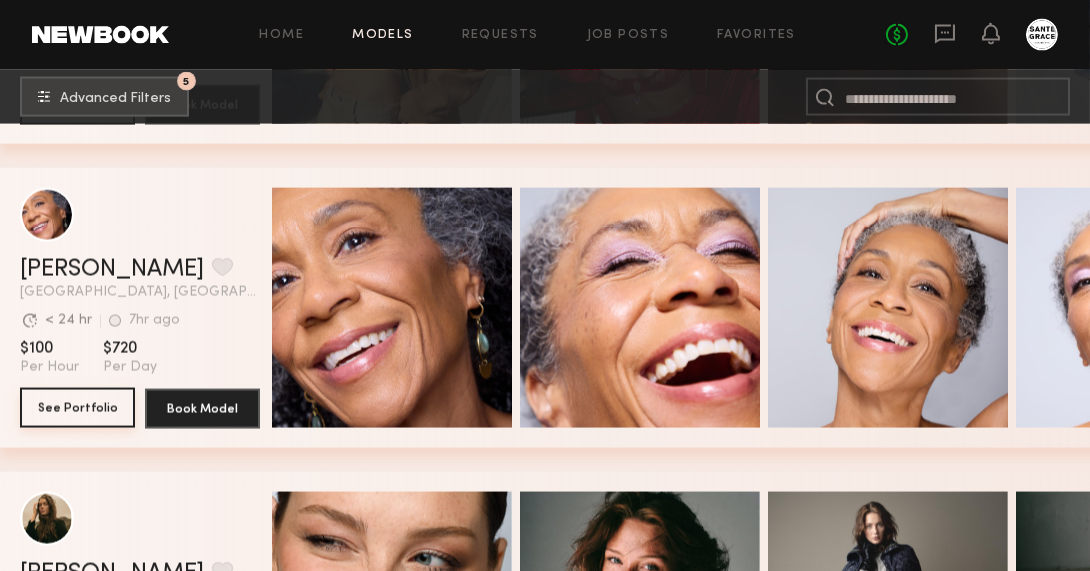 click on "See Portfolio" 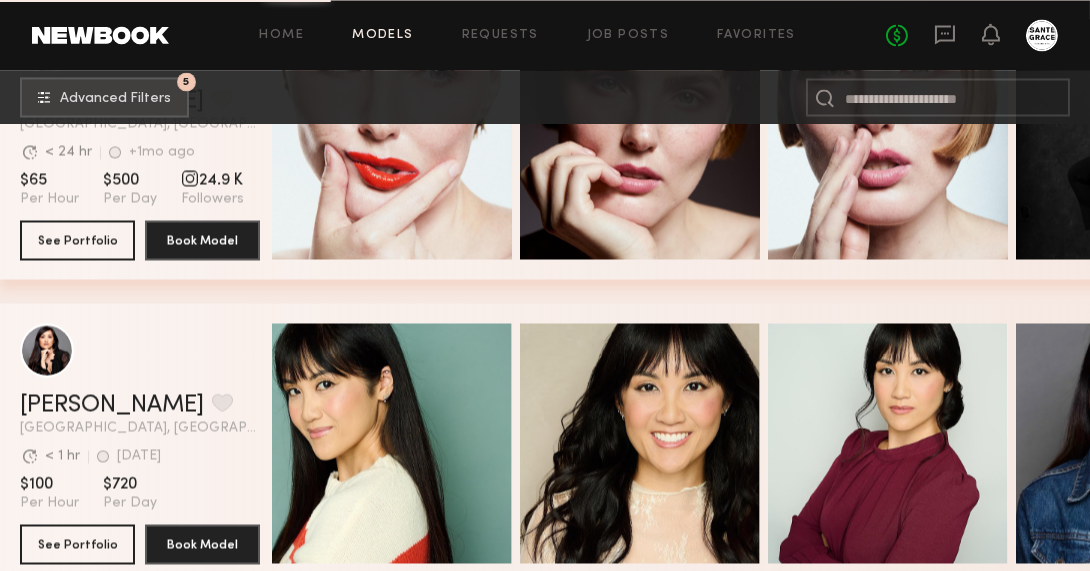scroll, scrollTop: 24588, scrollLeft: 0, axis: vertical 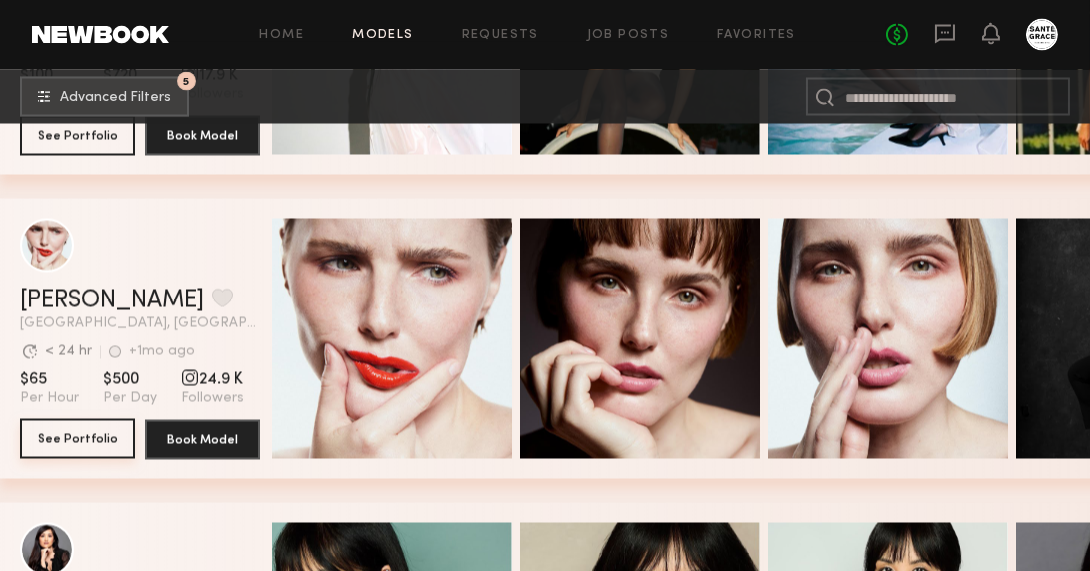 click on "See Portfolio" 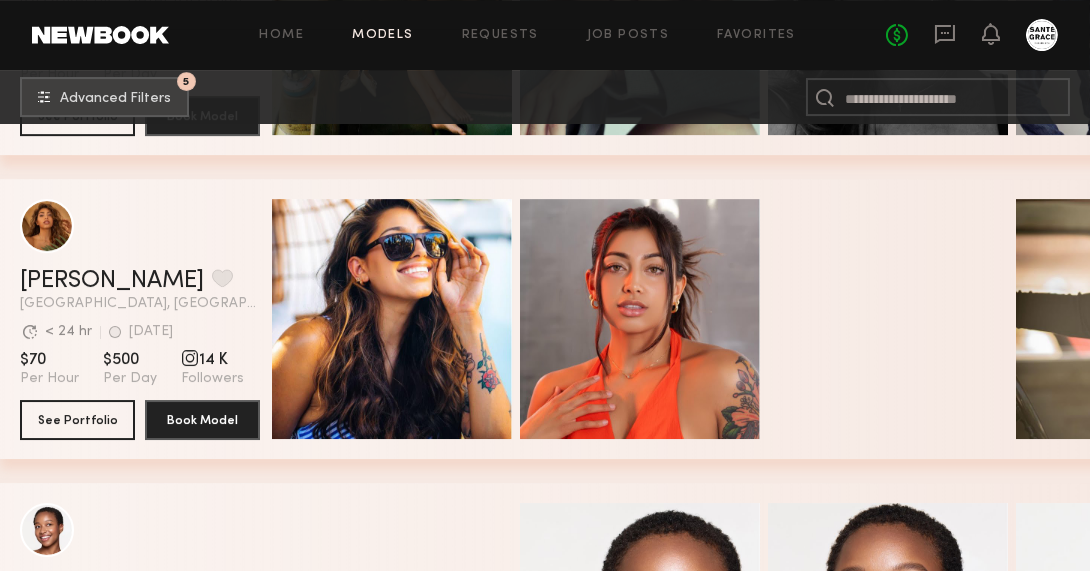scroll, scrollTop: 31643, scrollLeft: 0, axis: vertical 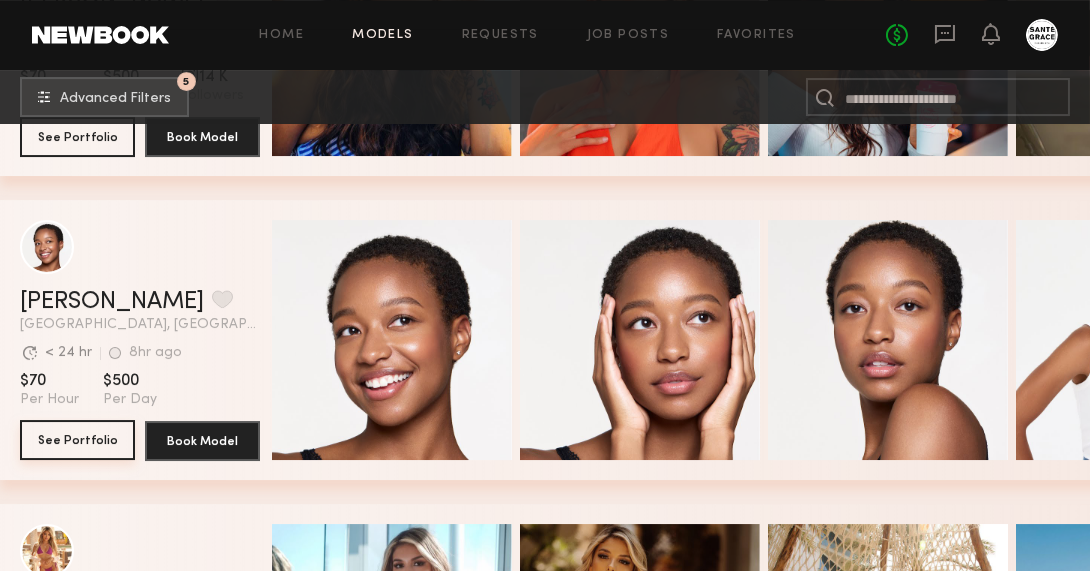 click on "See Portfolio" 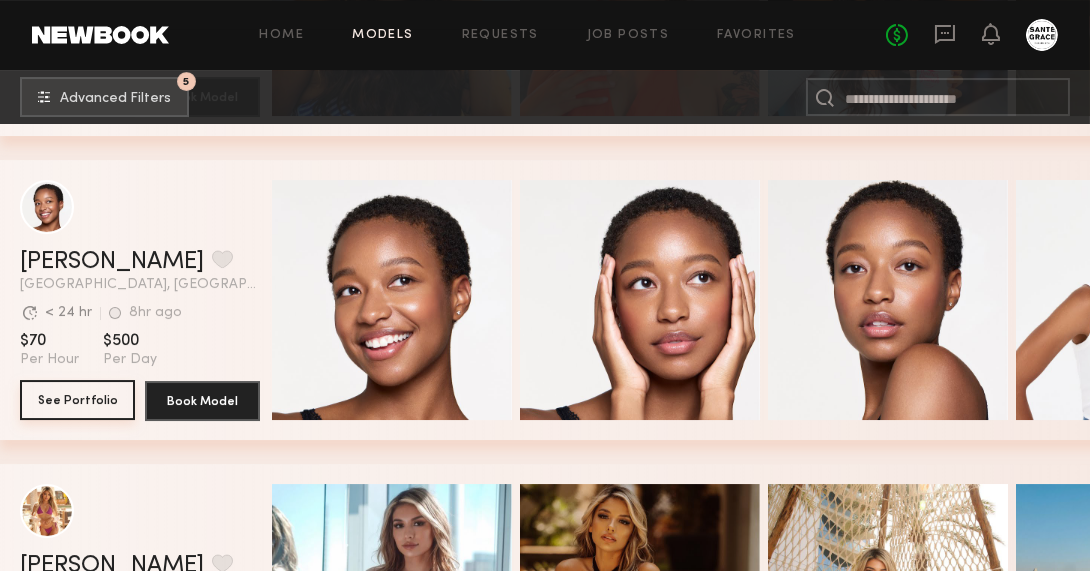 scroll, scrollTop: 32162, scrollLeft: 0, axis: vertical 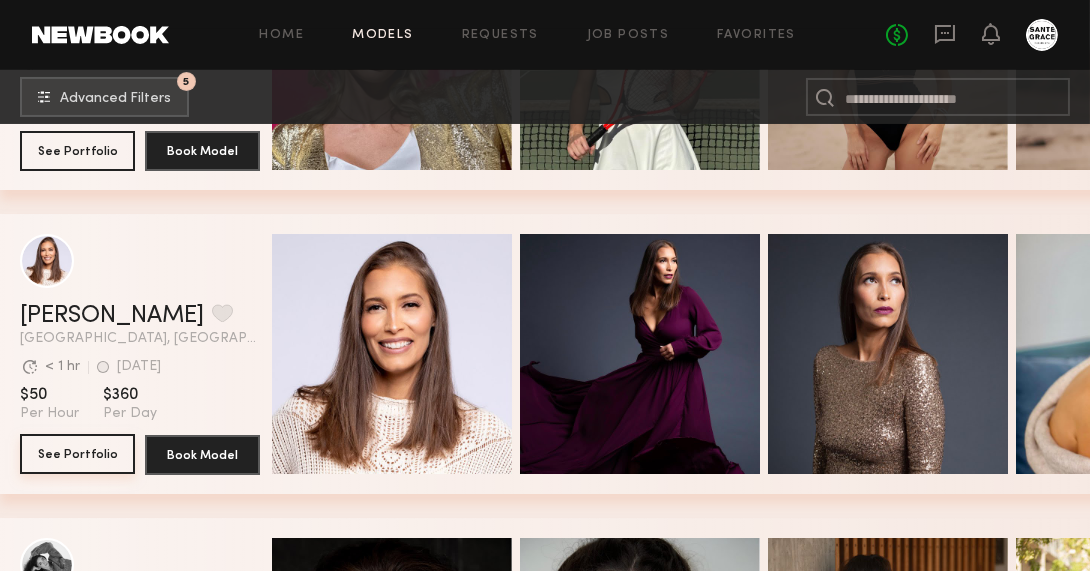 click on "See Portfolio" 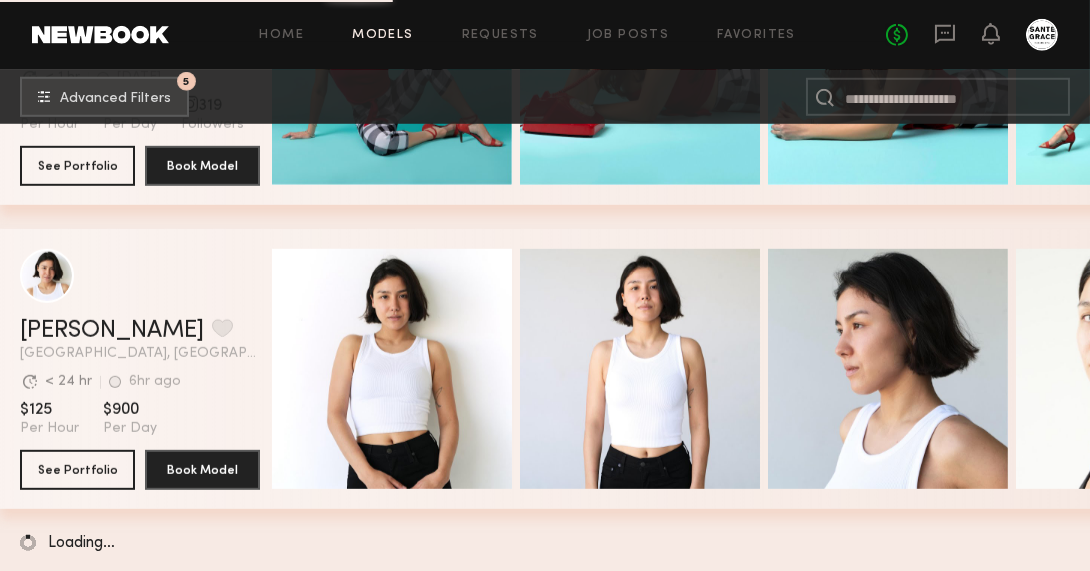 scroll, scrollTop: 36435, scrollLeft: 0, axis: vertical 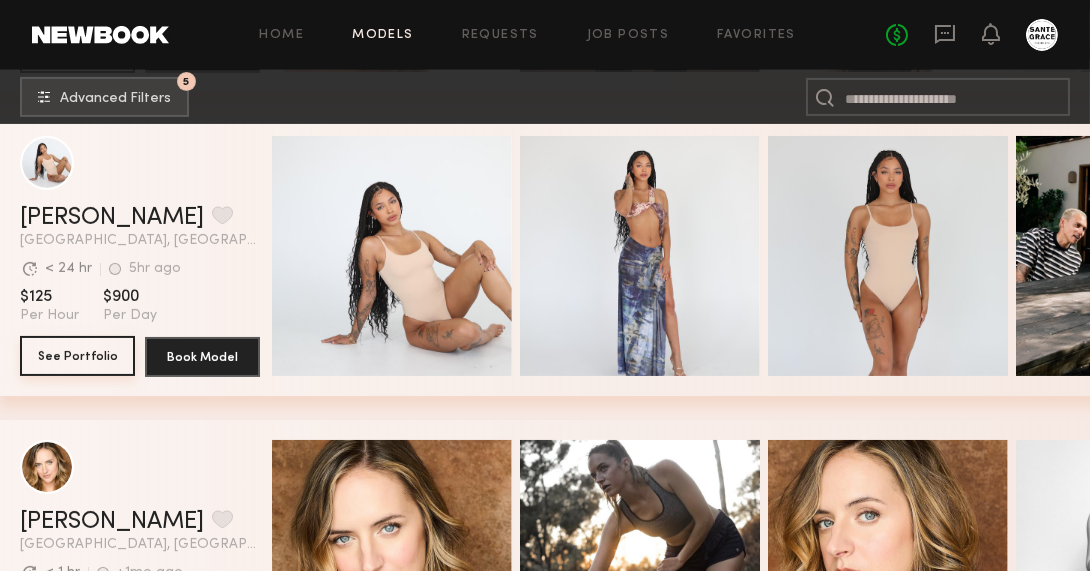 click on "See Portfolio" 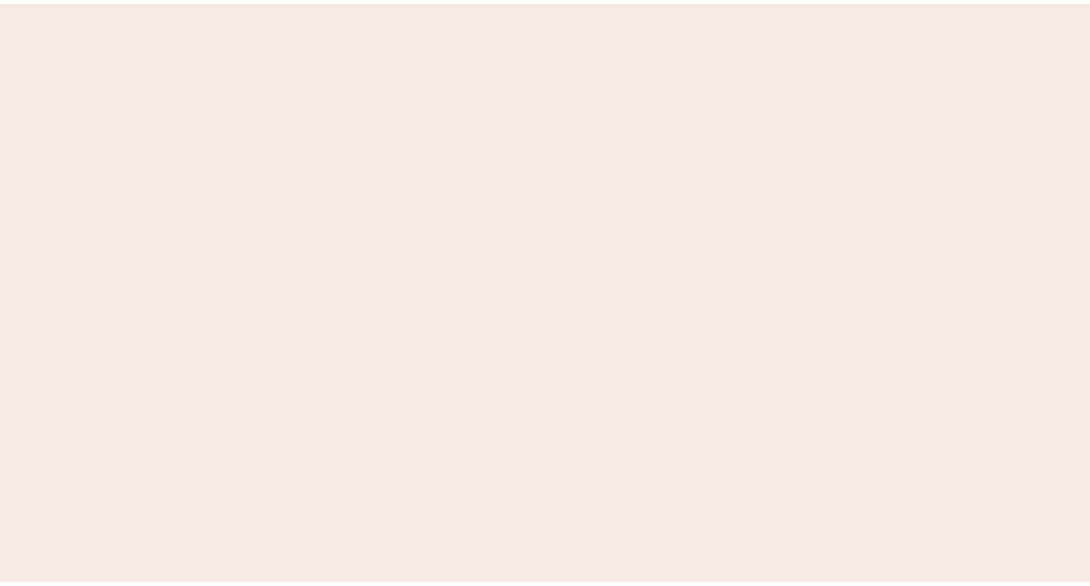 scroll, scrollTop: 0, scrollLeft: 0, axis: both 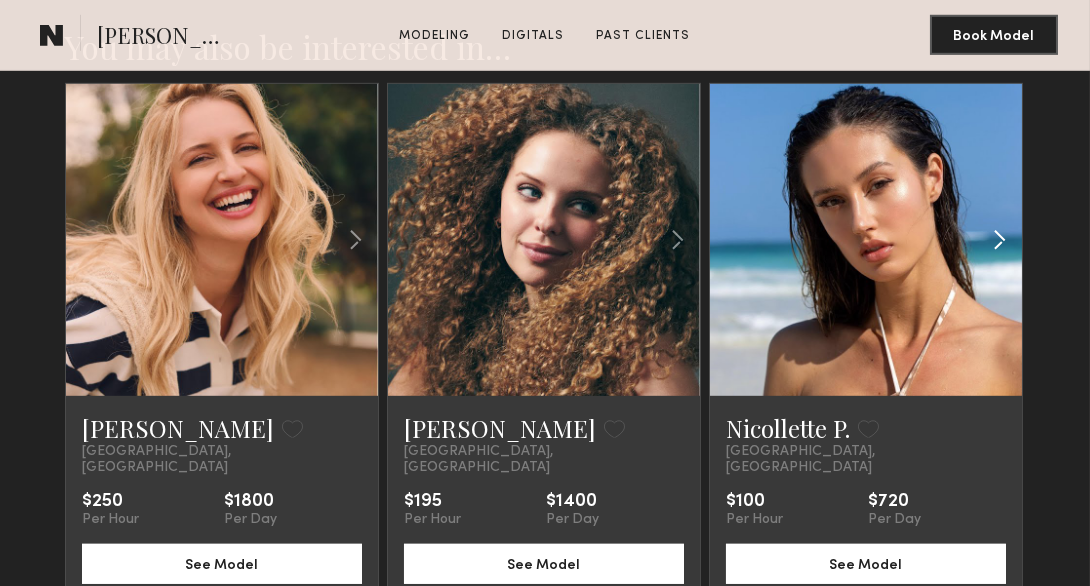 click 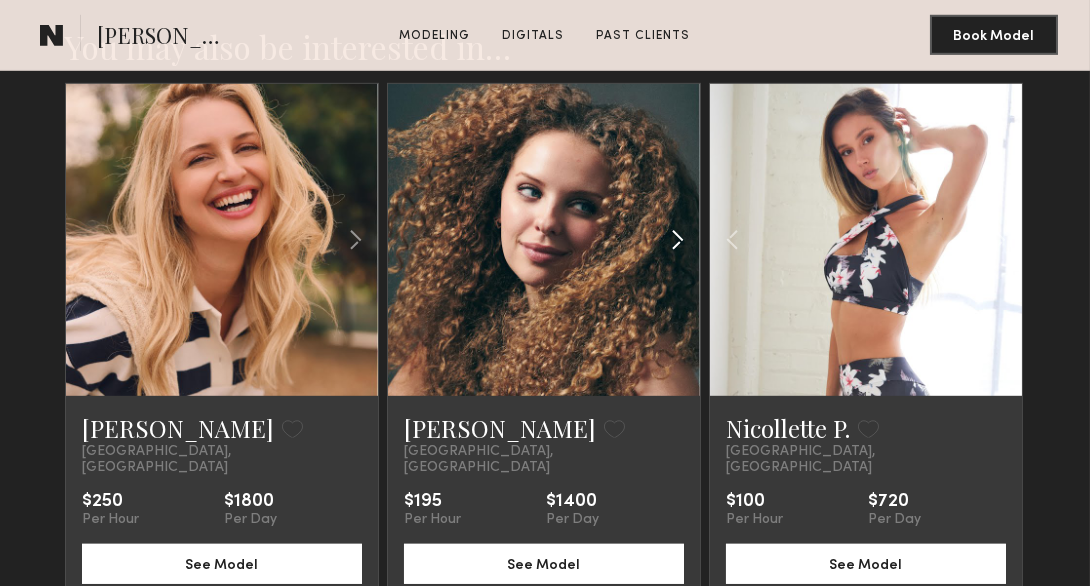 click 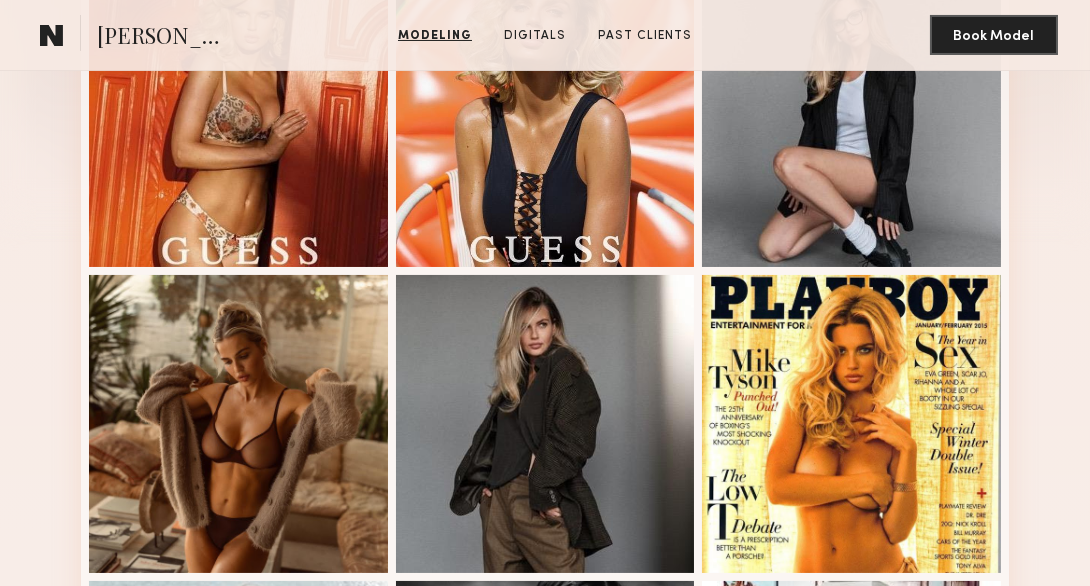 scroll, scrollTop: 0, scrollLeft: 0, axis: both 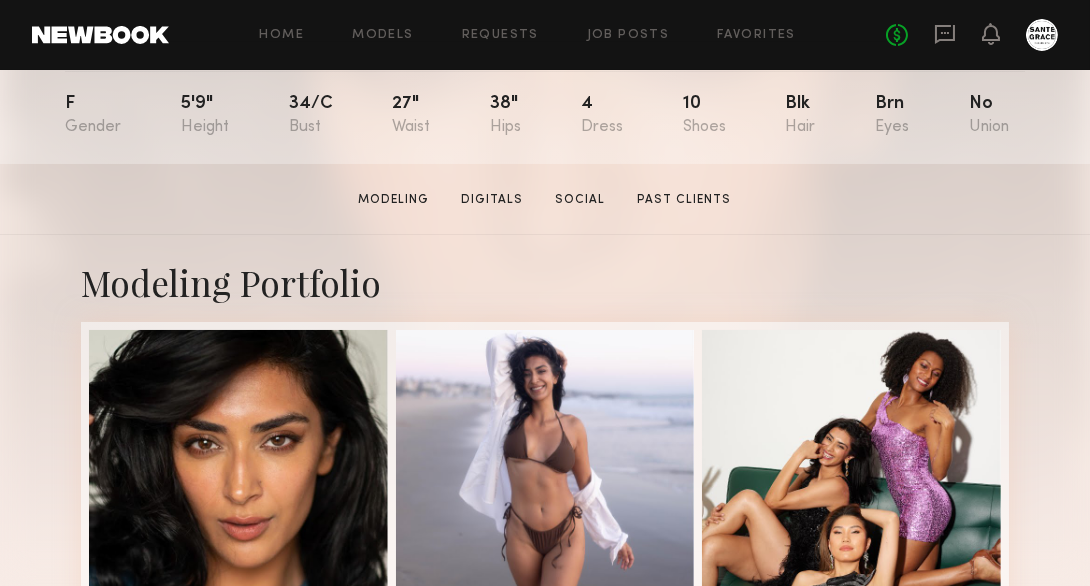 drag, startPoint x: 1065, startPoint y: 59, endPoint x: 1052, endPoint y: 12, distance: 48.76474 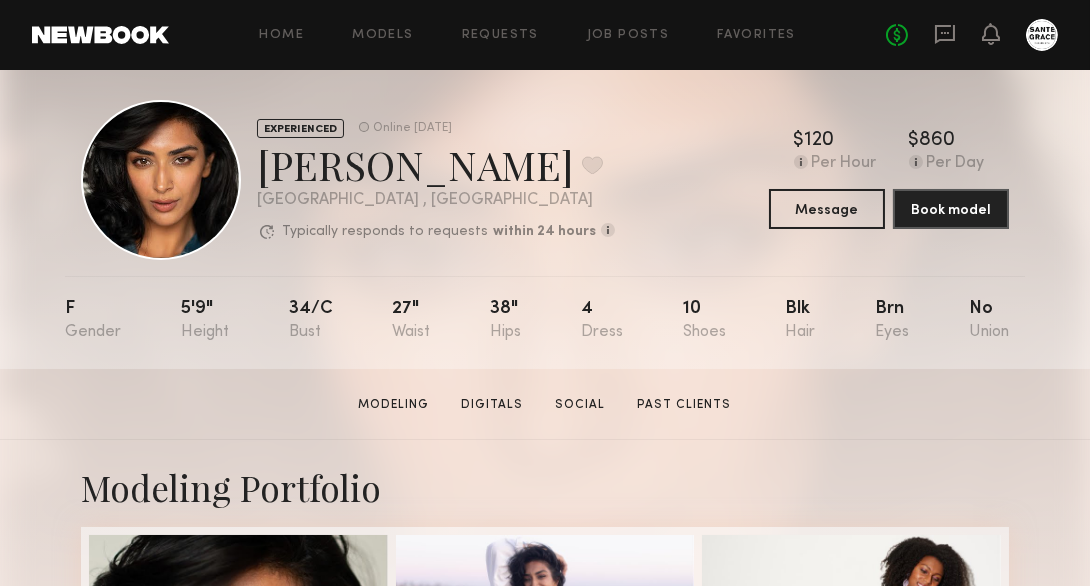 scroll, scrollTop: 0, scrollLeft: 0, axis: both 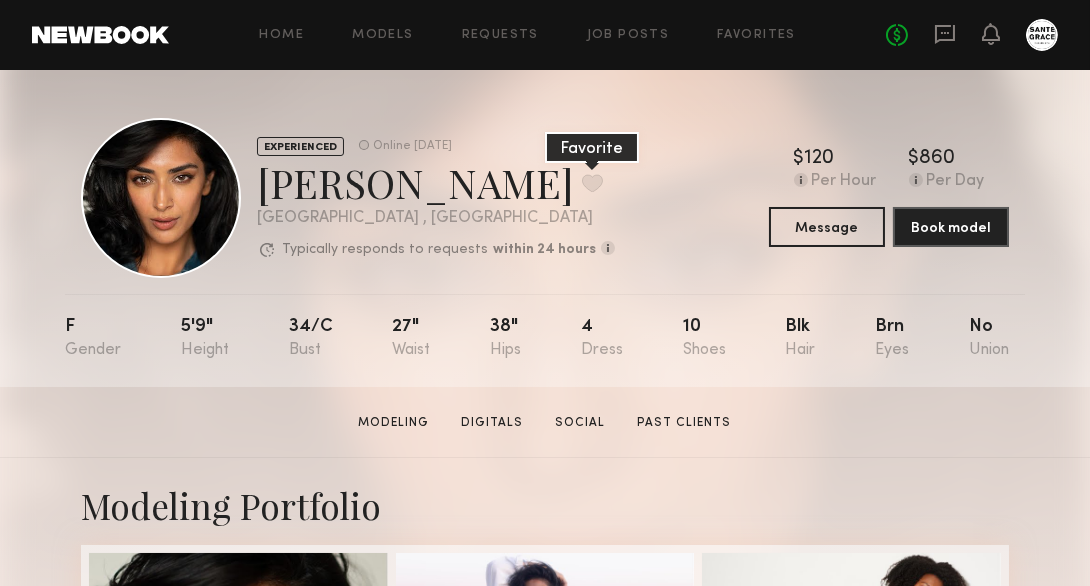 click 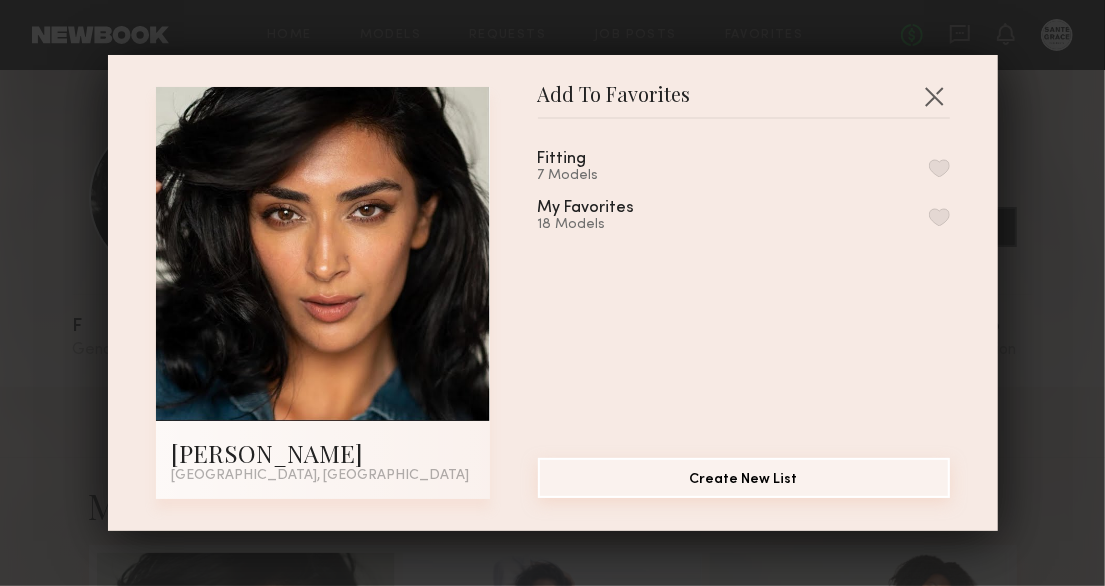 click on "Create New List" at bounding box center [744, 478] 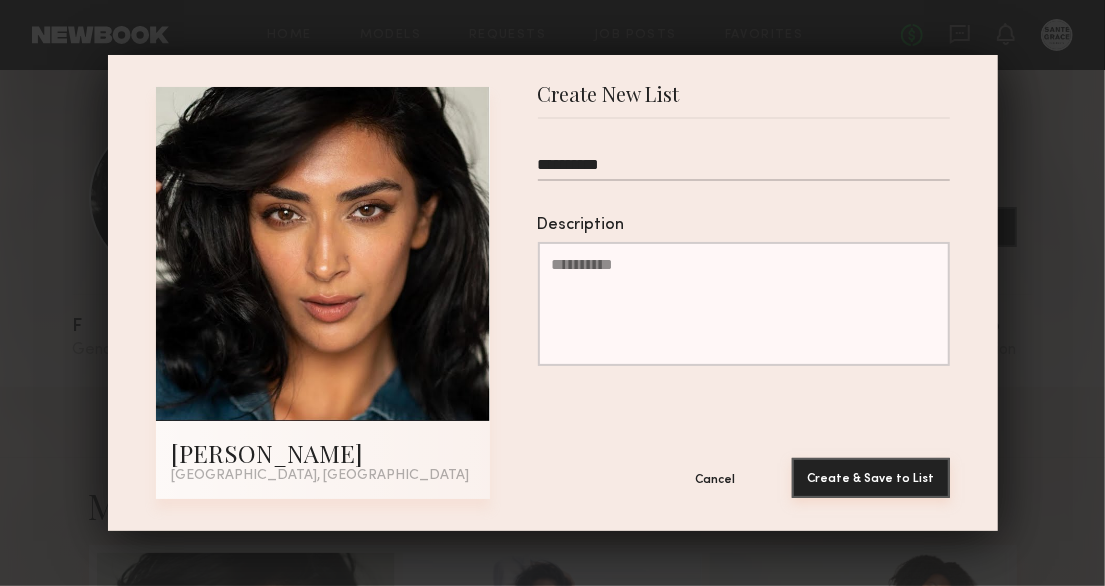 type on "**********" 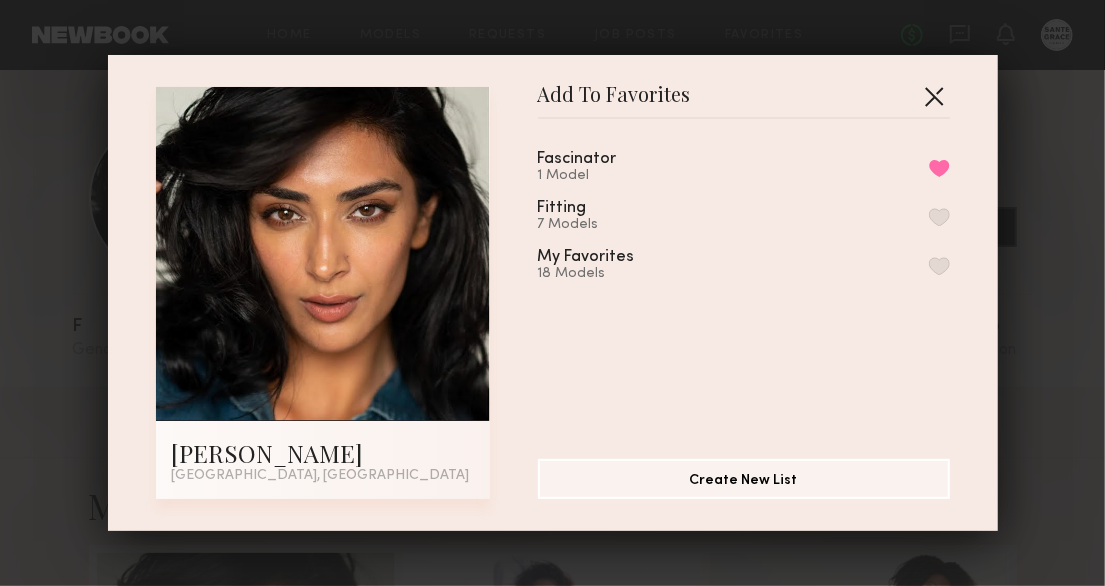 click at bounding box center (934, 96) 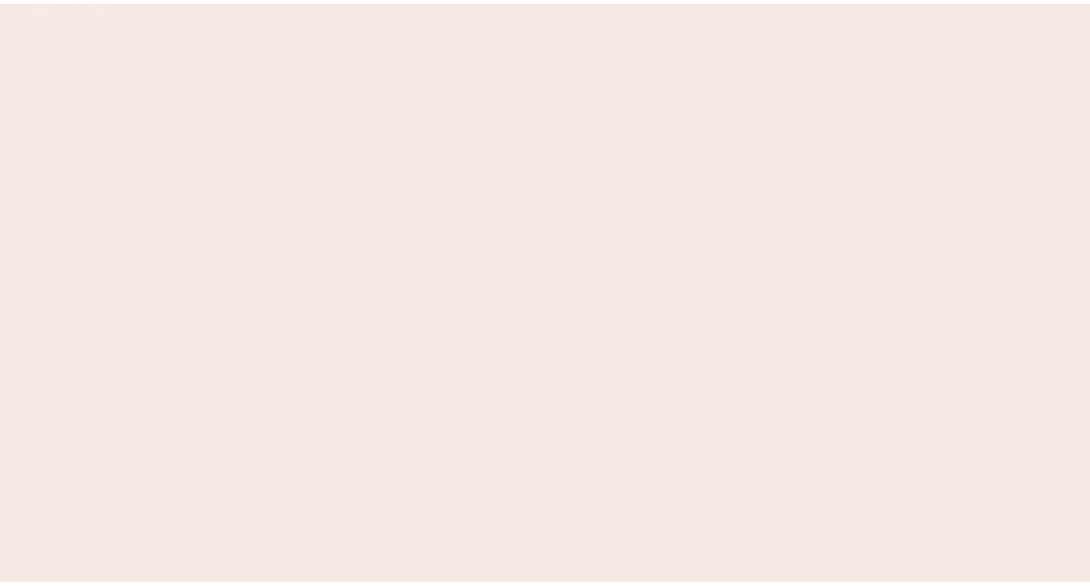 scroll, scrollTop: 0, scrollLeft: 0, axis: both 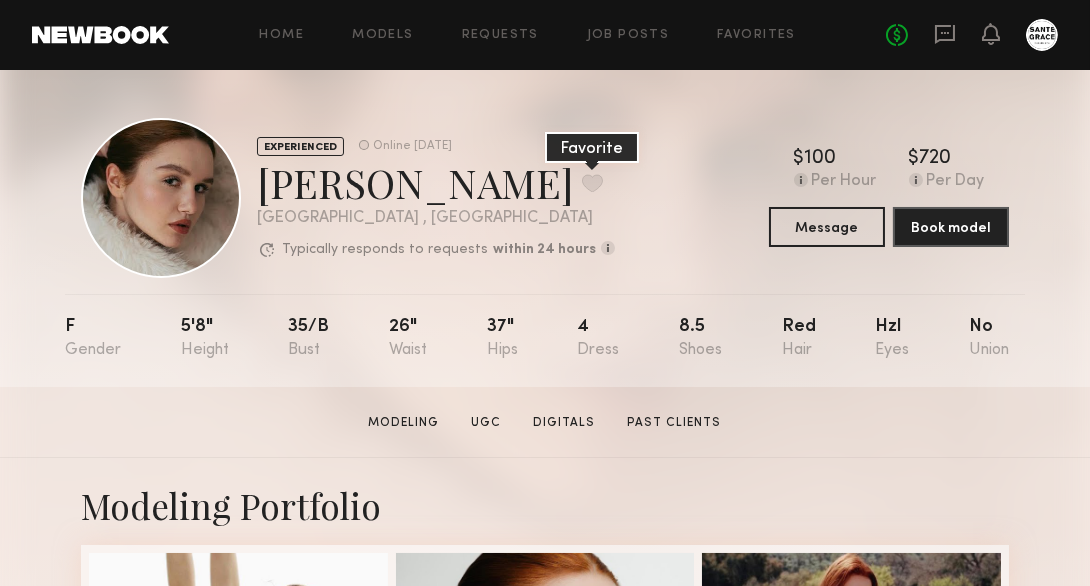 click 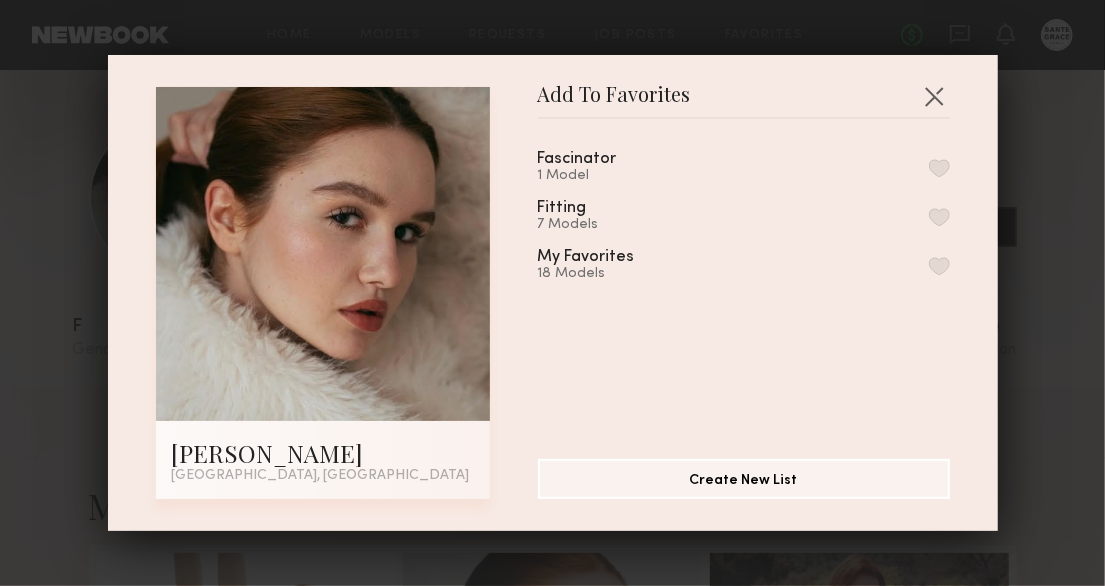 click at bounding box center [939, 168] 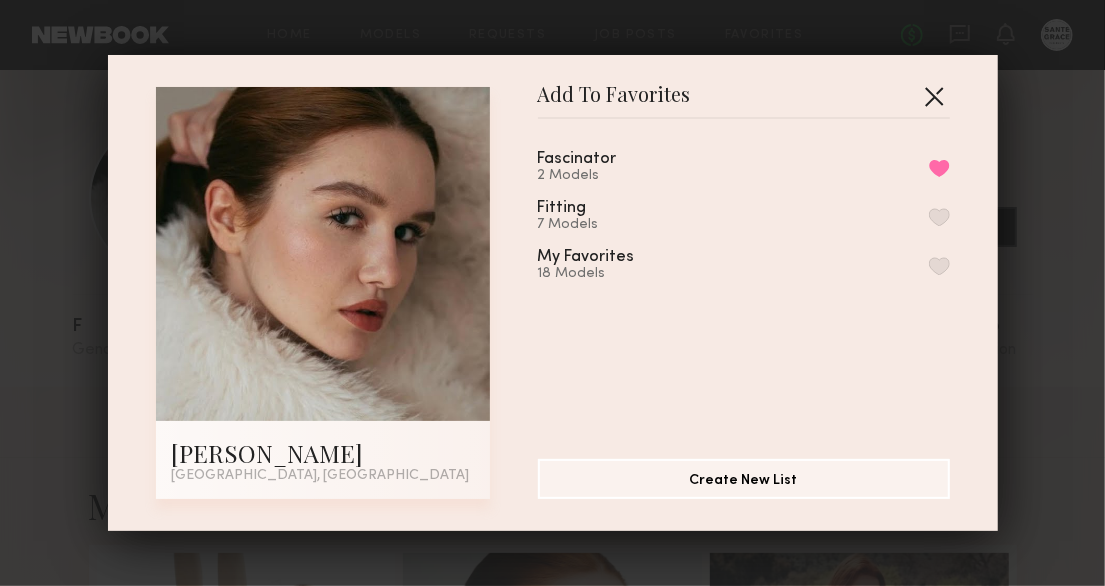 click at bounding box center [934, 96] 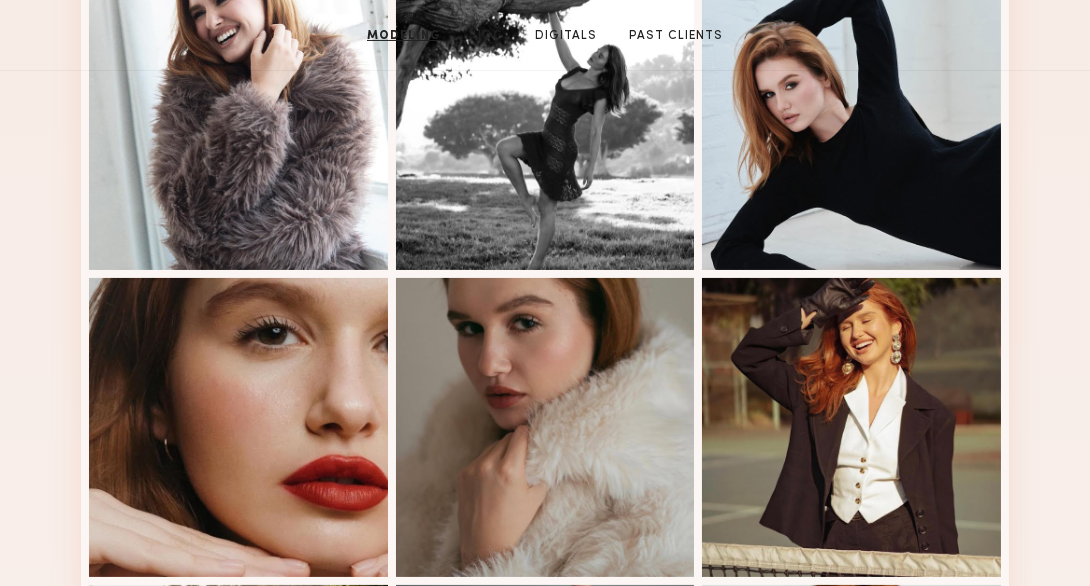 scroll, scrollTop: 0, scrollLeft: 0, axis: both 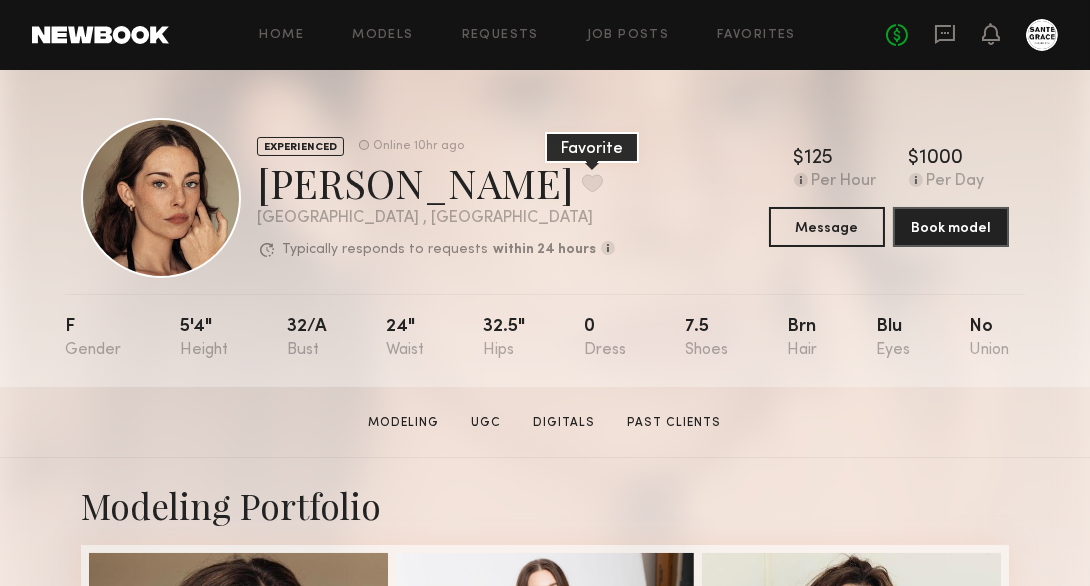 click 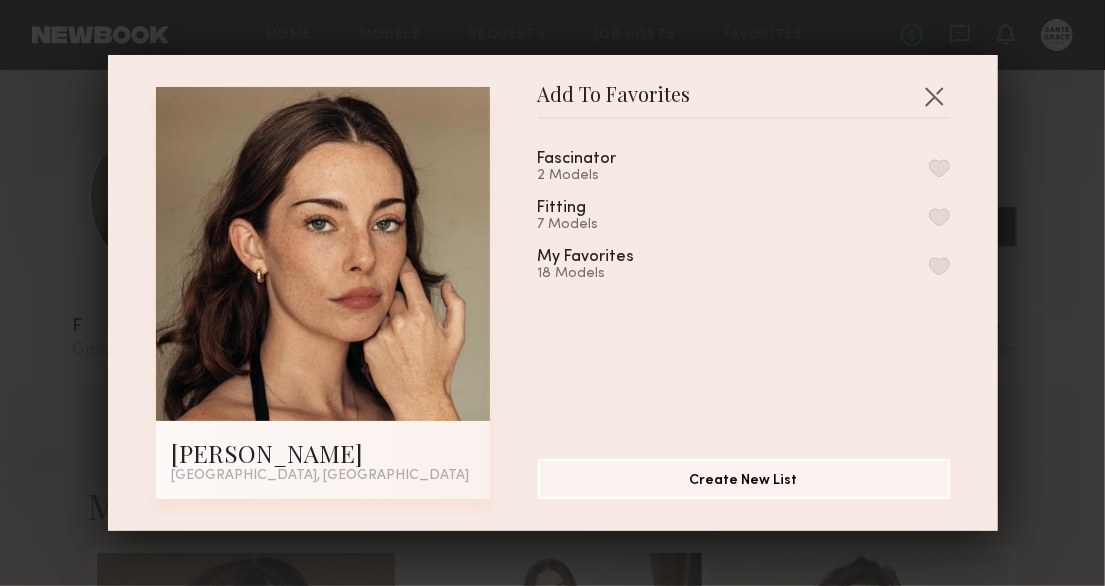 click at bounding box center (939, 168) 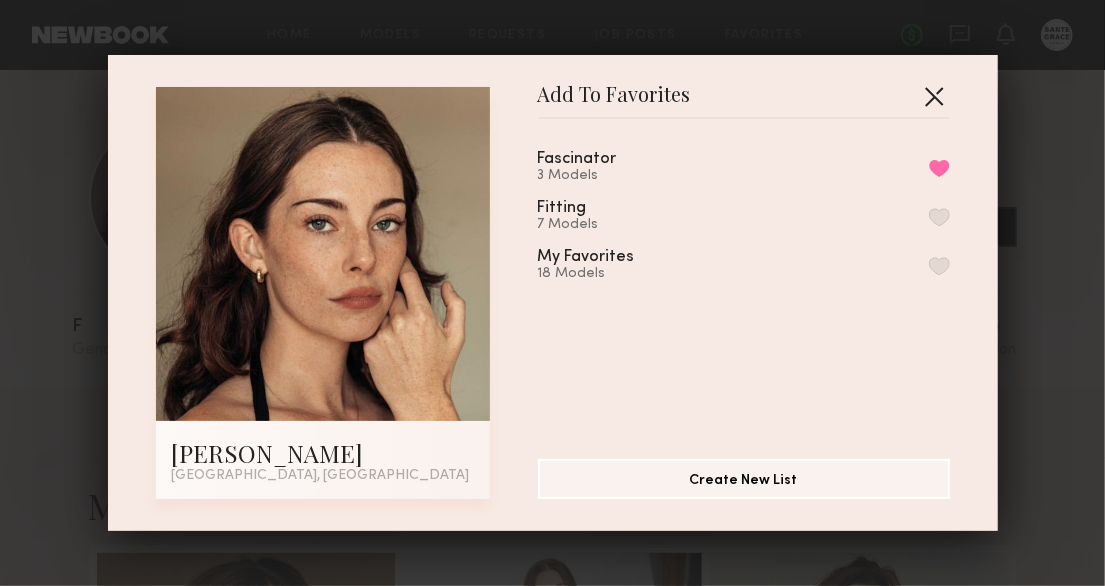 click at bounding box center (934, 96) 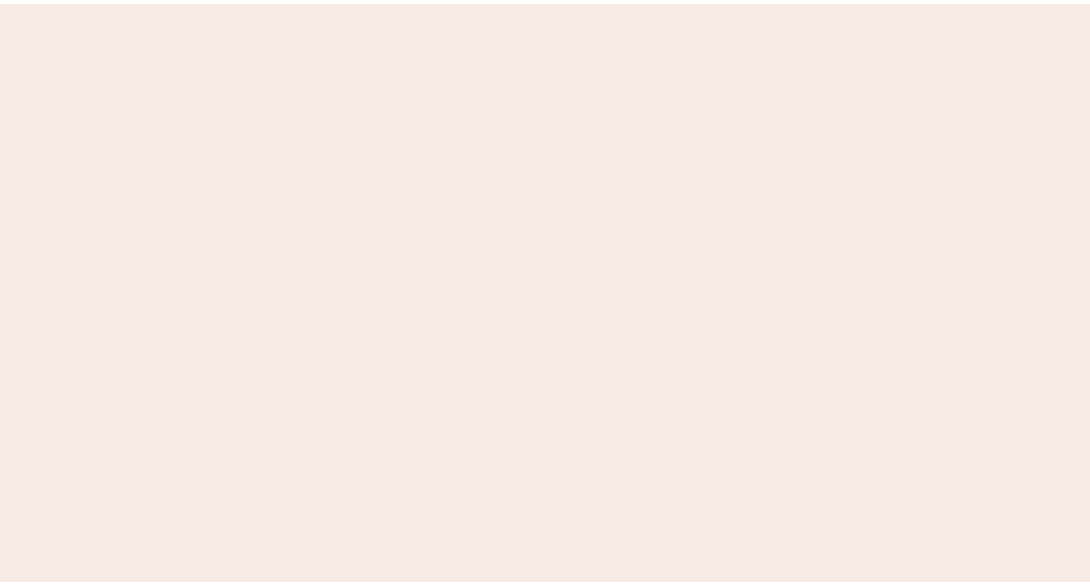 scroll, scrollTop: 0, scrollLeft: 0, axis: both 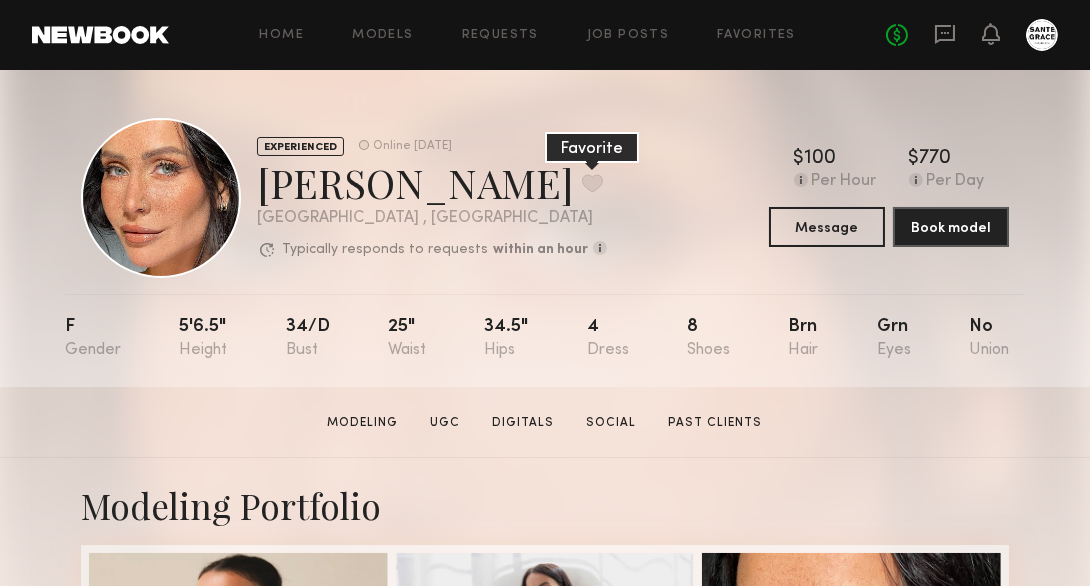 click 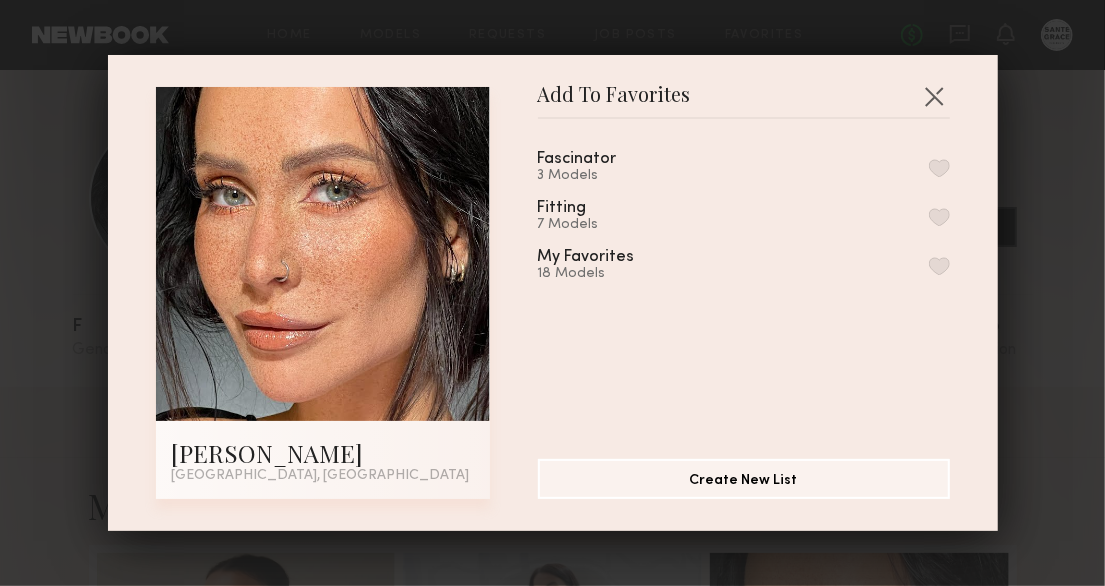 click on "3   Models" at bounding box center [601, 176] 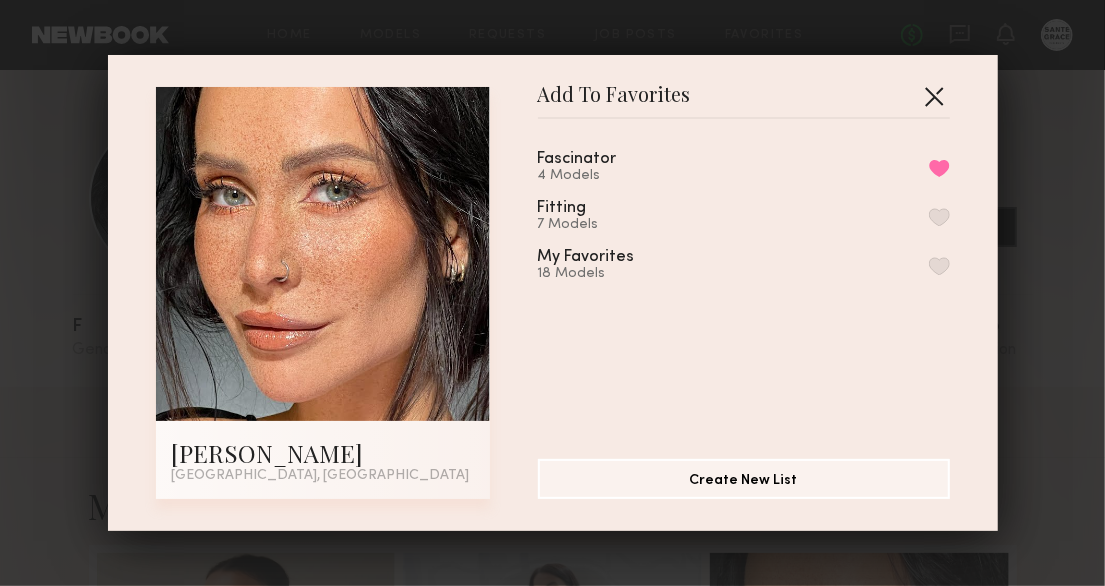 click at bounding box center (934, 96) 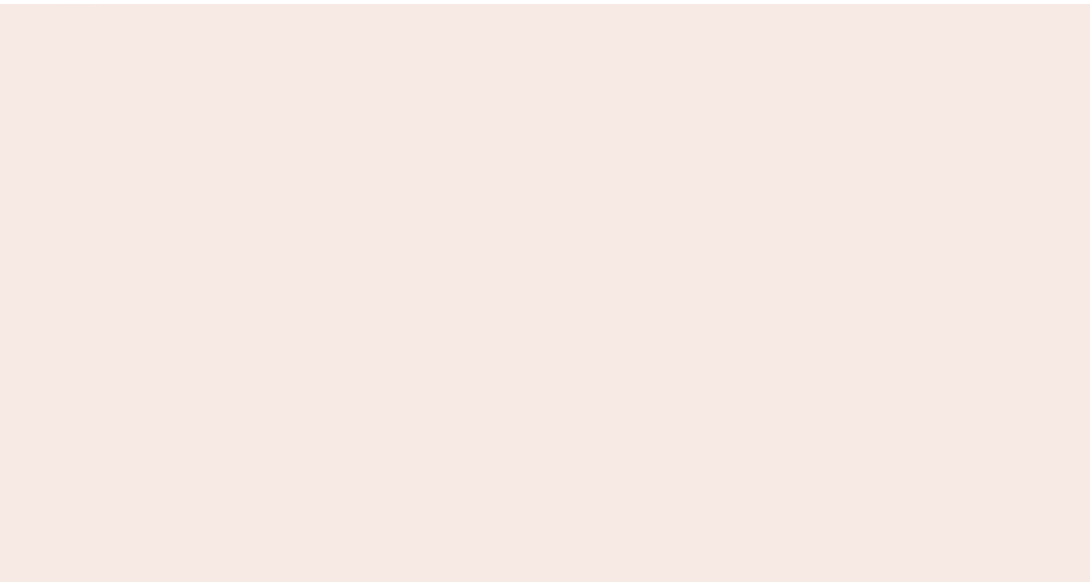 scroll, scrollTop: 0, scrollLeft: 0, axis: both 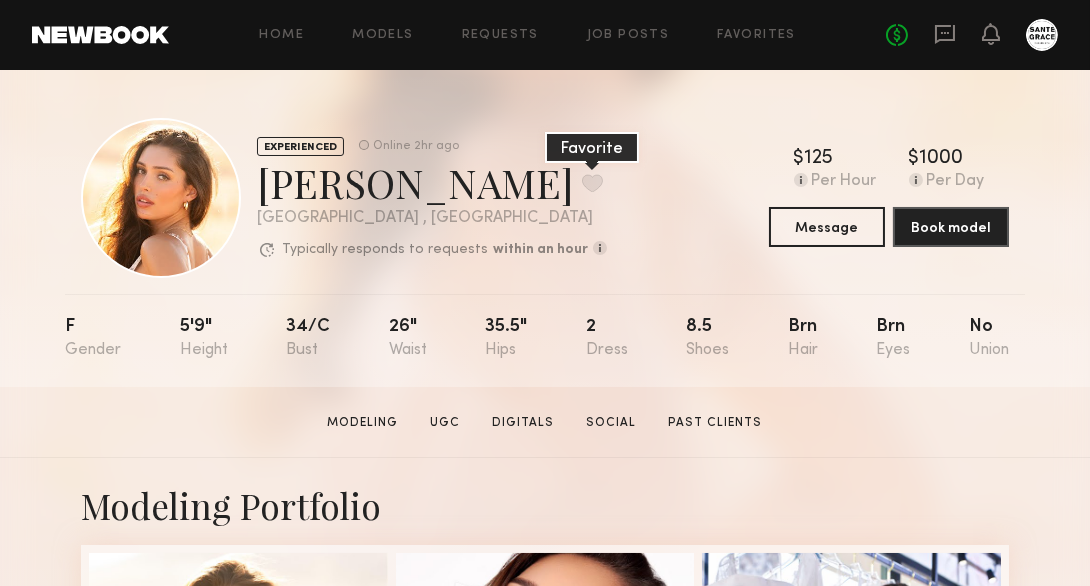 click 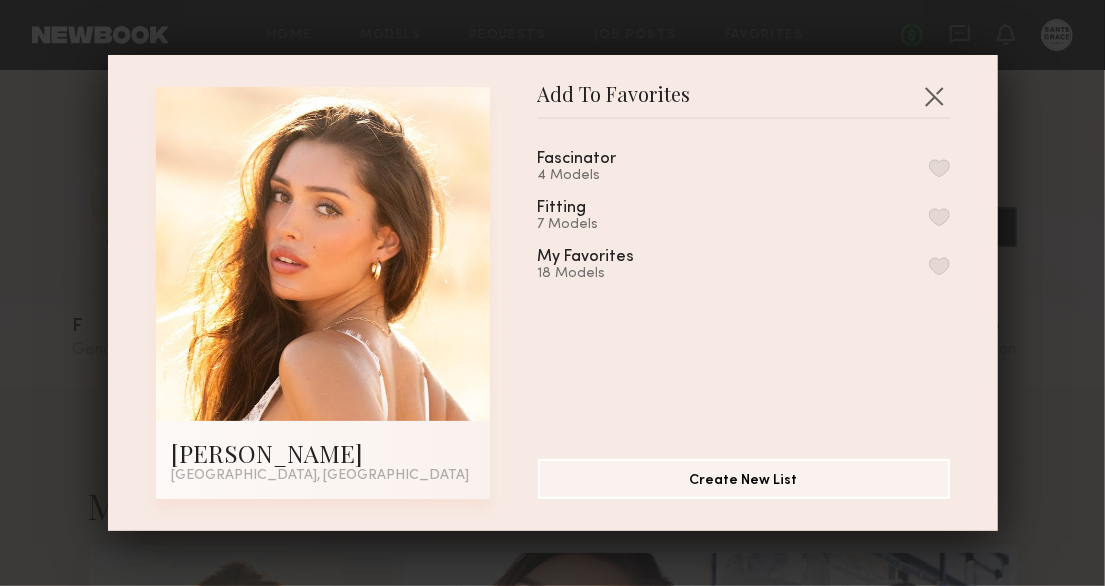 click at bounding box center (939, 168) 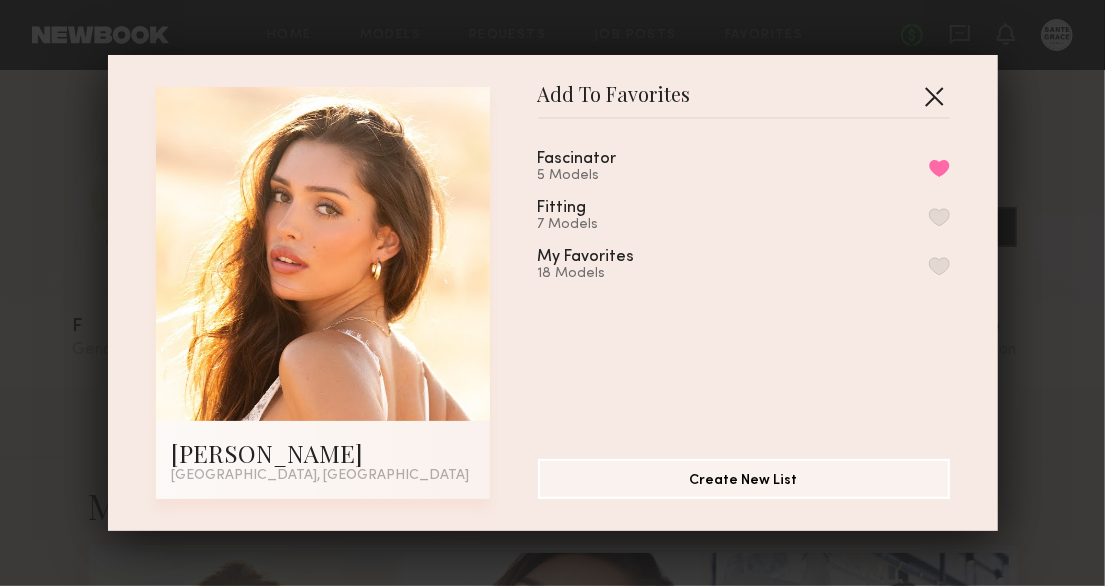 click at bounding box center (934, 96) 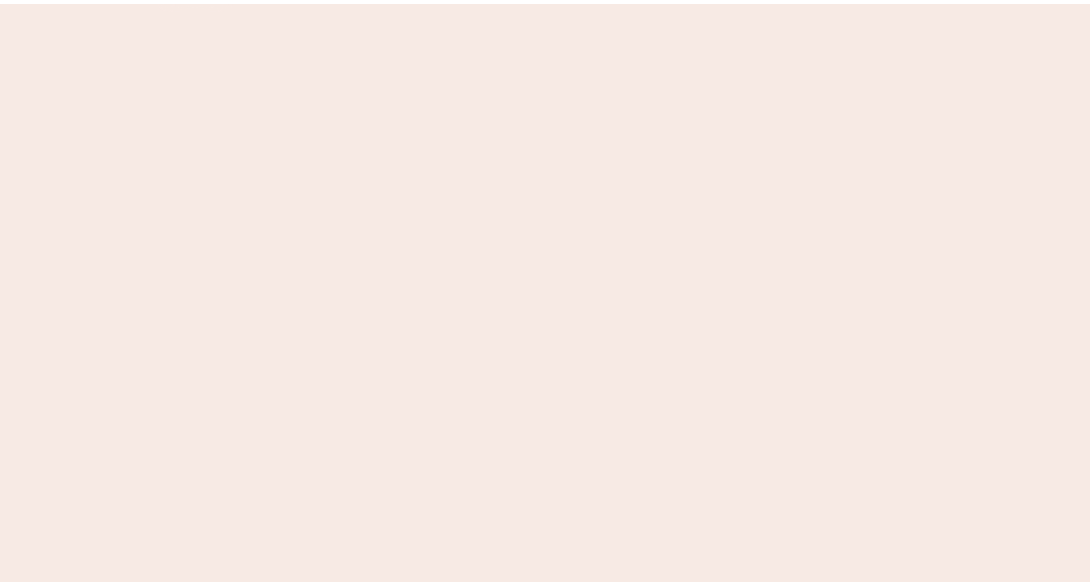 scroll, scrollTop: 0, scrollLeft: 0, axis: both 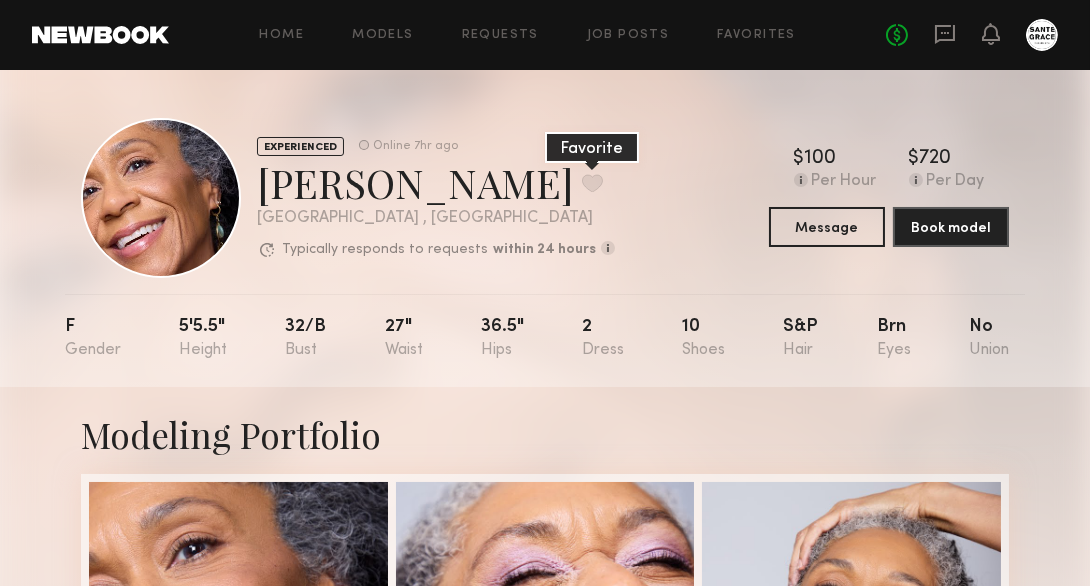 click 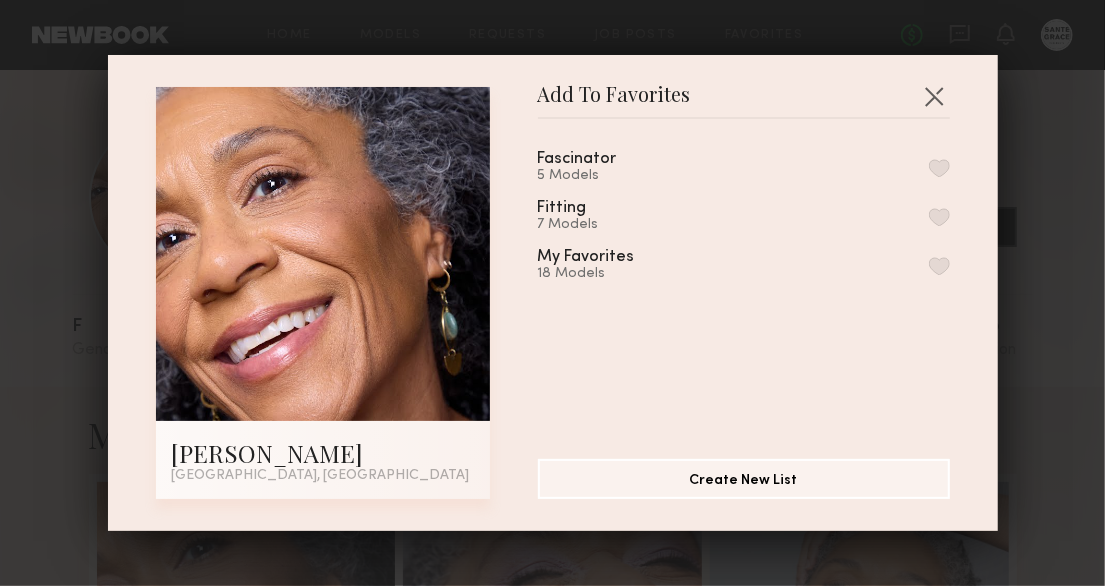 click at bounding box center [939, 168] 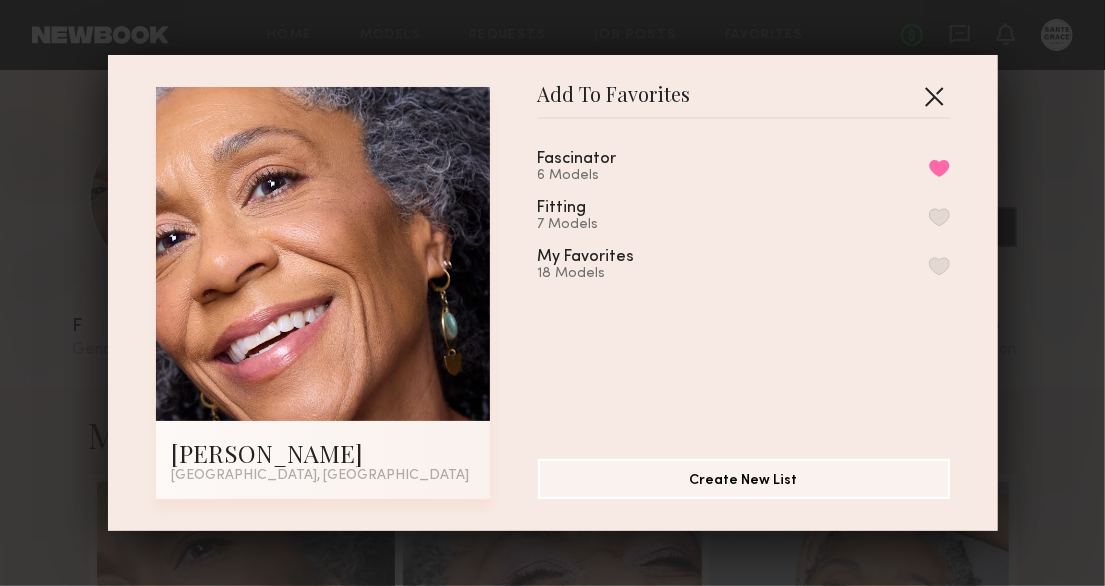 click at bounding box center [934, 96] 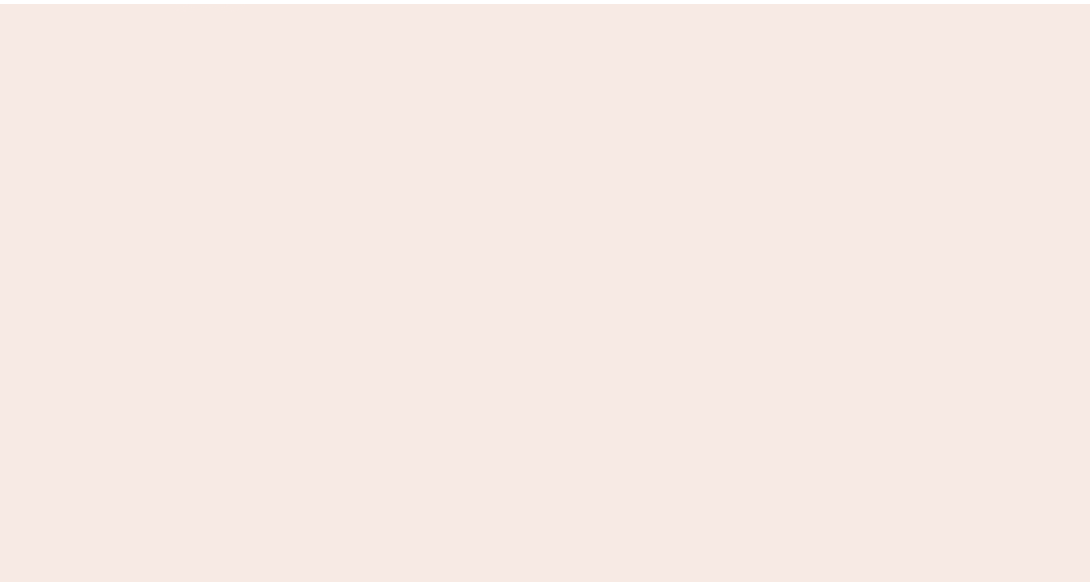 scroll, scrollTop: 0, scrollLeft: 0, axis: both 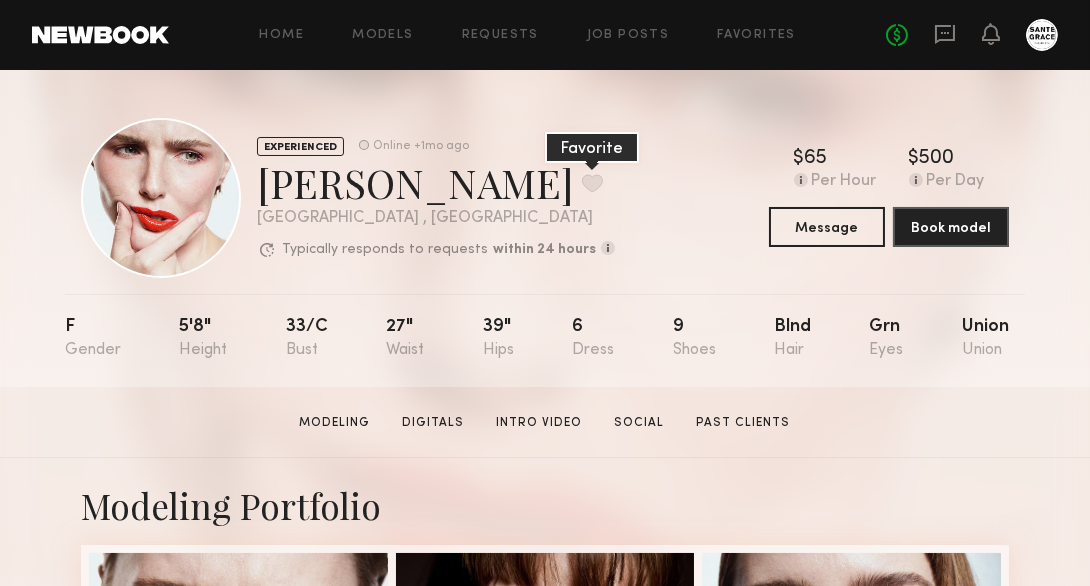 click 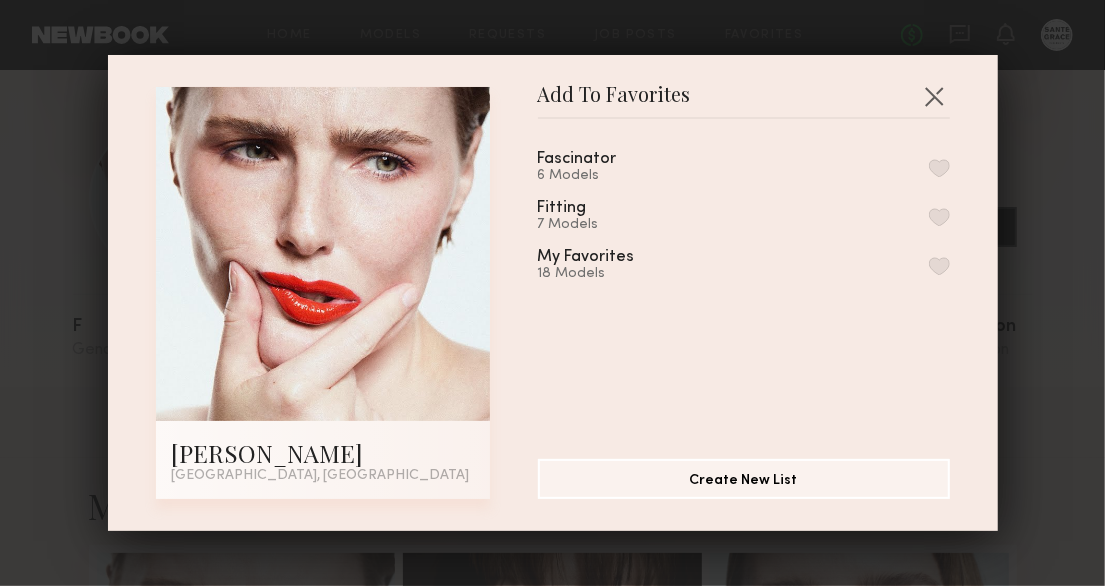 click at bounding box center (939, 168) 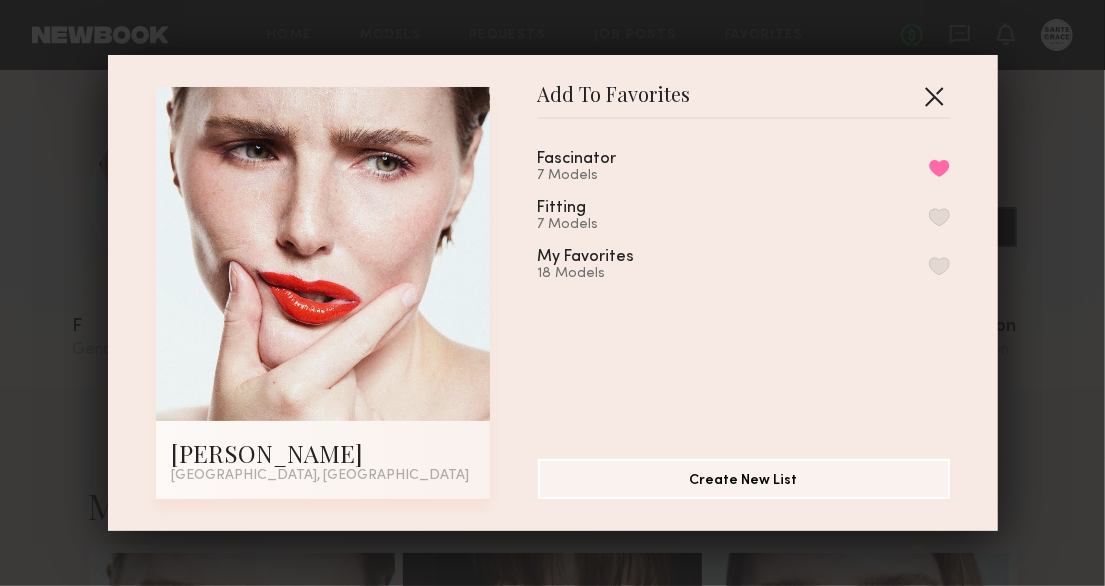 click at bounding box center [934, 96] 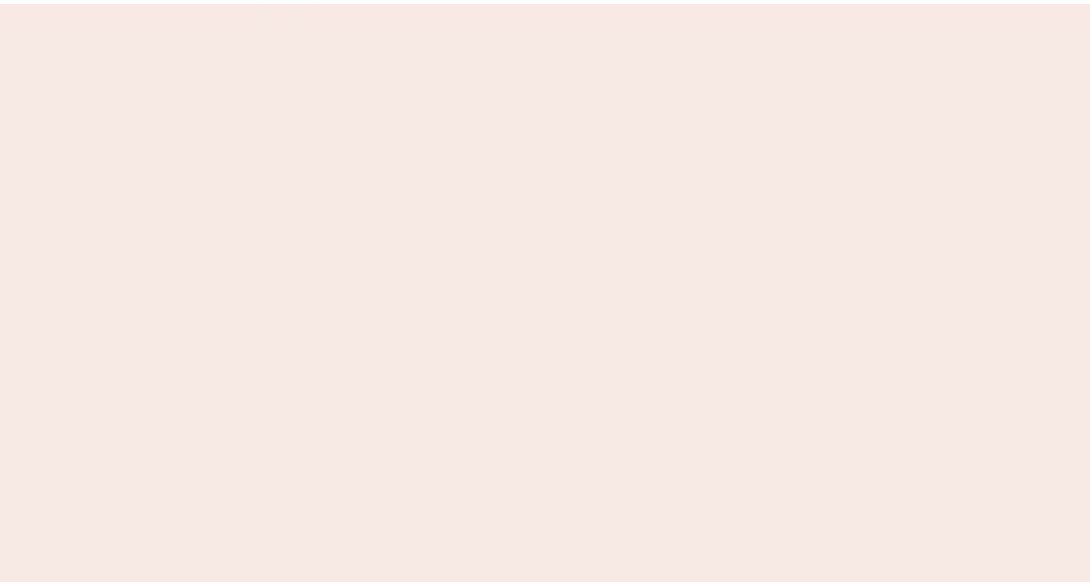 scroll, scrollTop: 0, scrollLeft: 0, axis: both 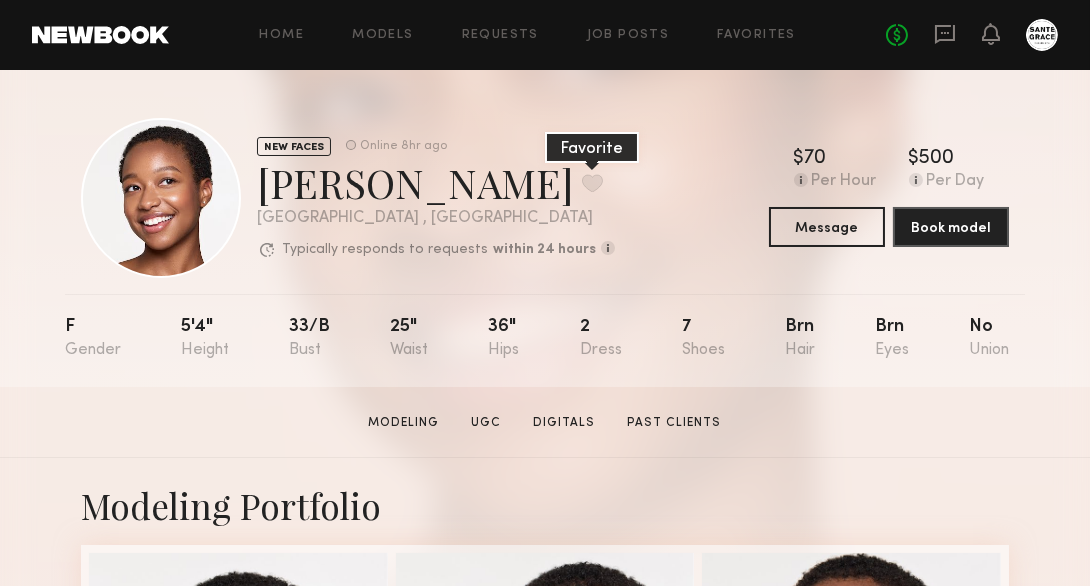 click 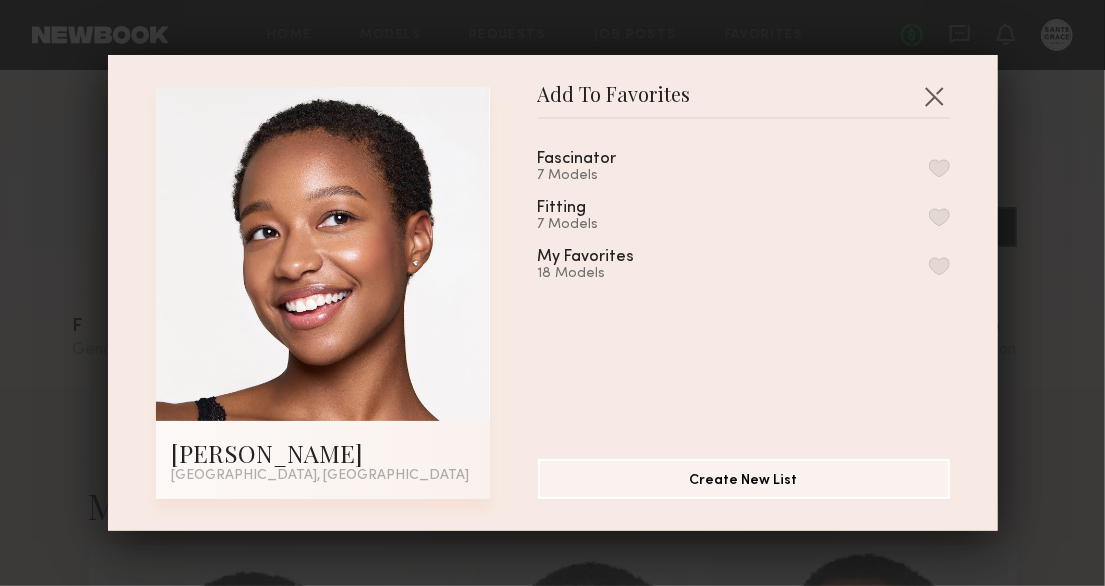 click at bounding box center (939, 168) 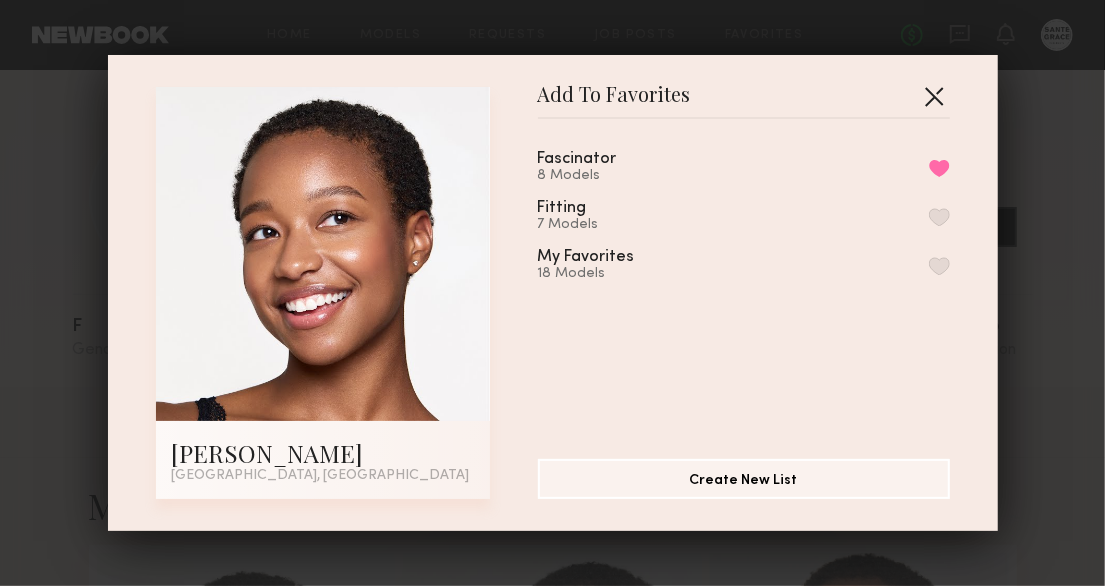 click at bounding box center (934, 96) 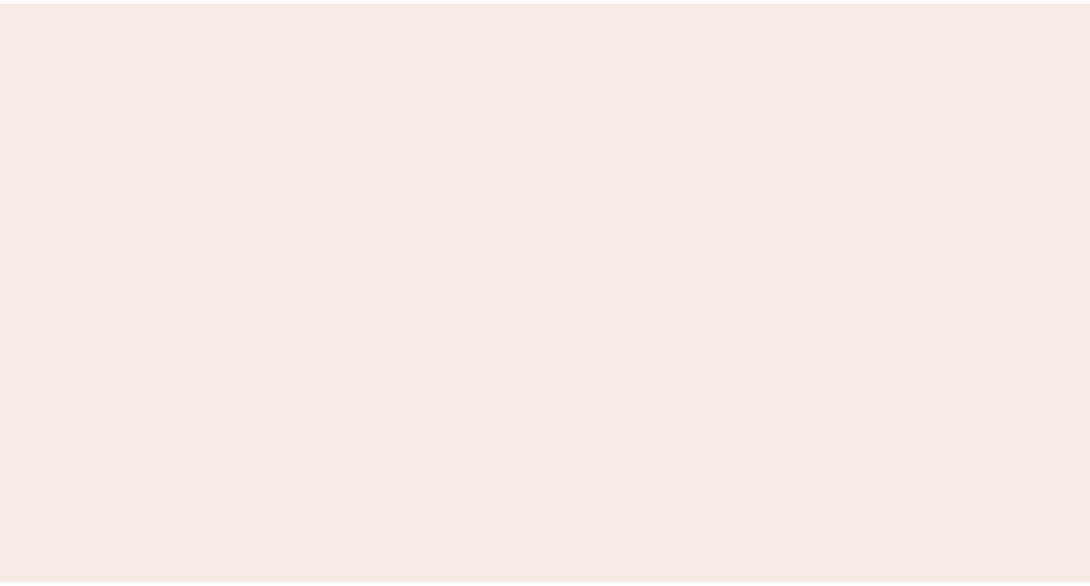 scroll, scrollTop: 0, scrollLeft: 0, axis: both 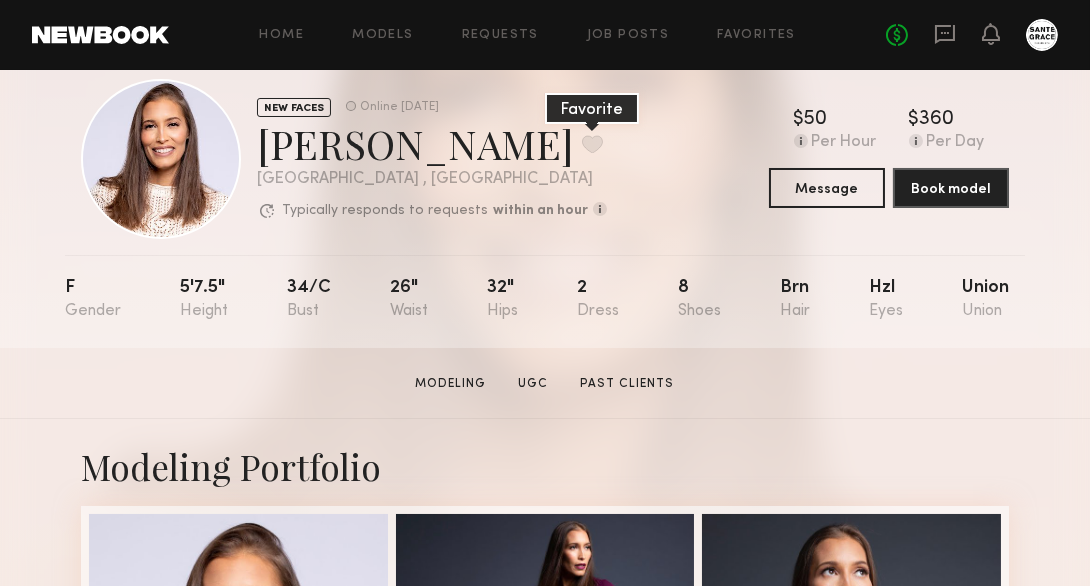 click 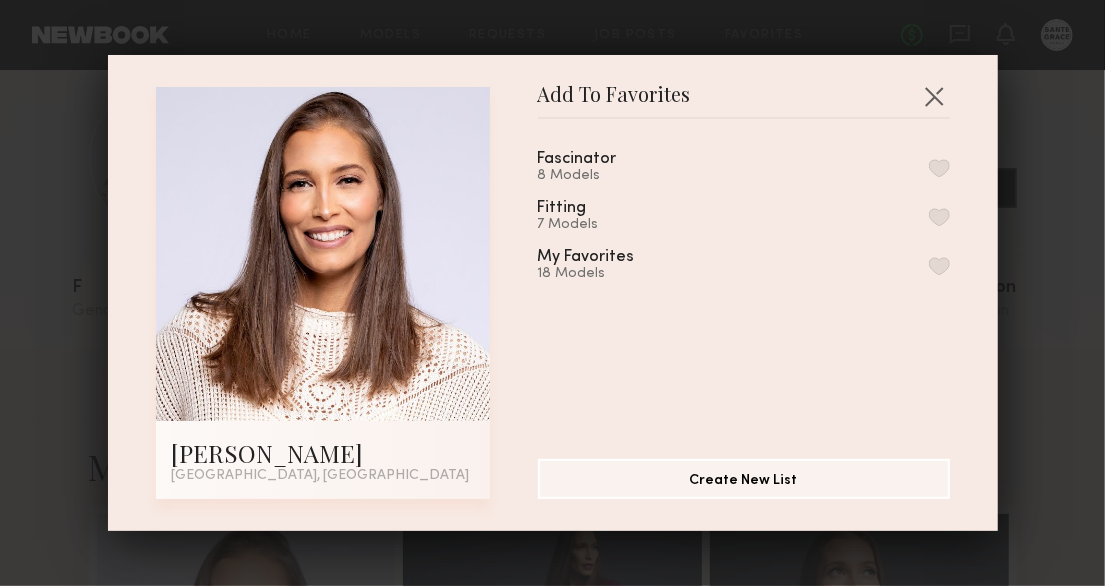 click at bounding box center [939, 168] 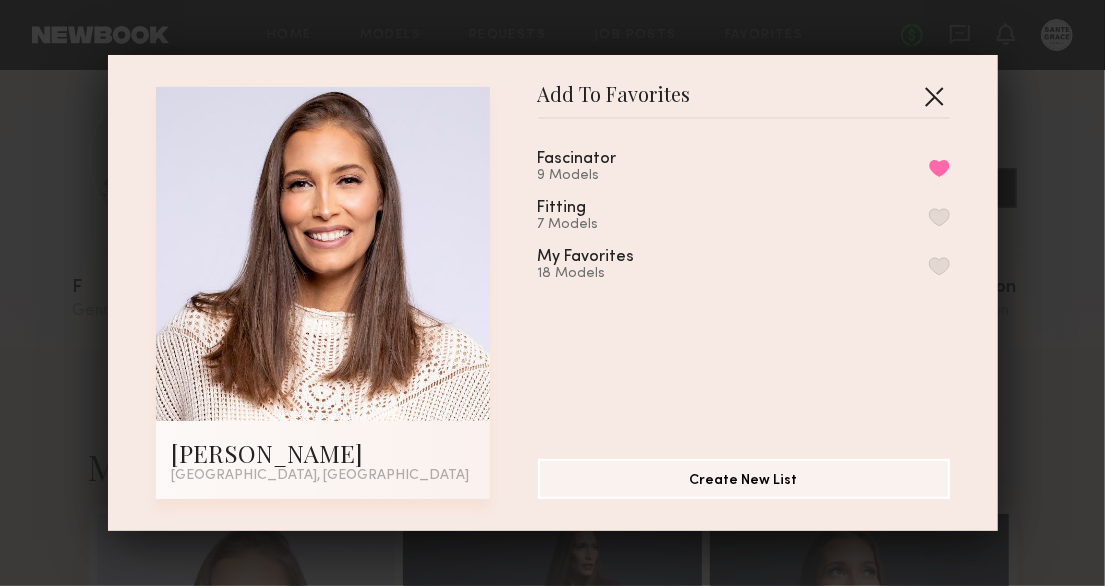 click at bounding box center (934, 96) 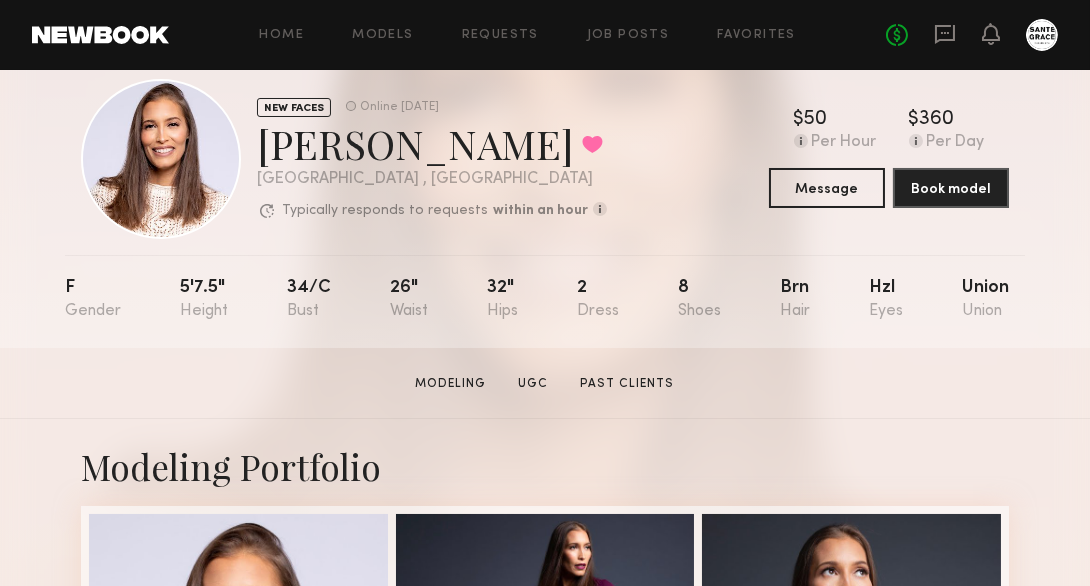 click on "Home Models Requests Job Posts Favorites Sign Out No fees up to $5,000" 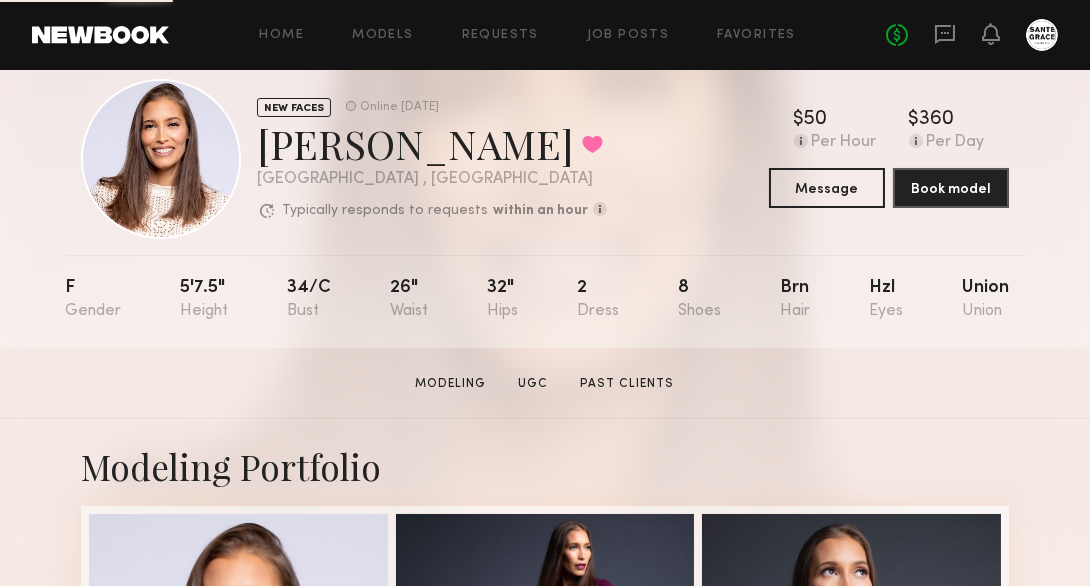 scroll, scrollTop: 0, scrollLeft: 0, axis: both 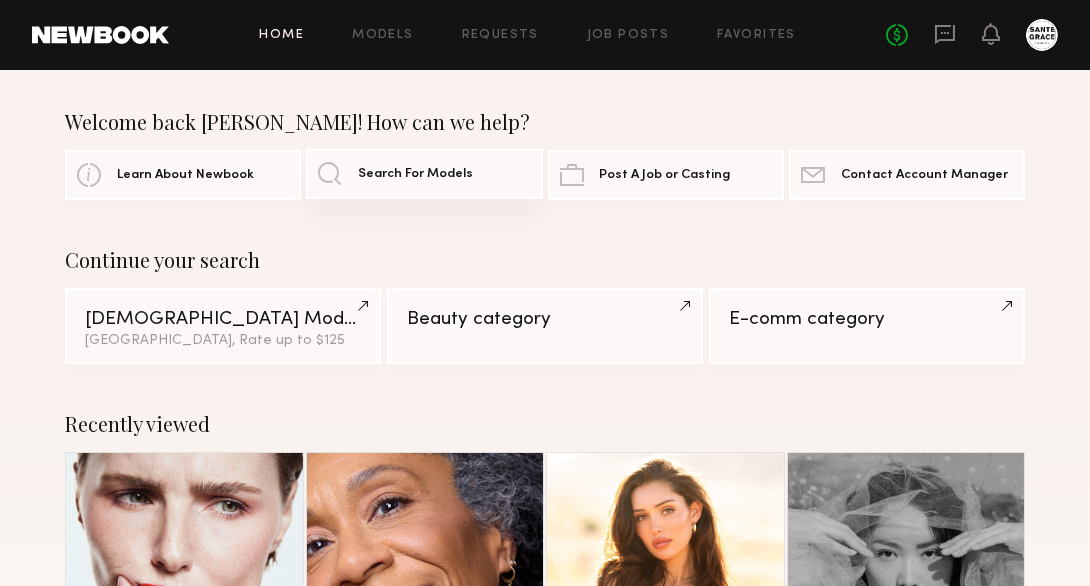 click on "Search For Models" 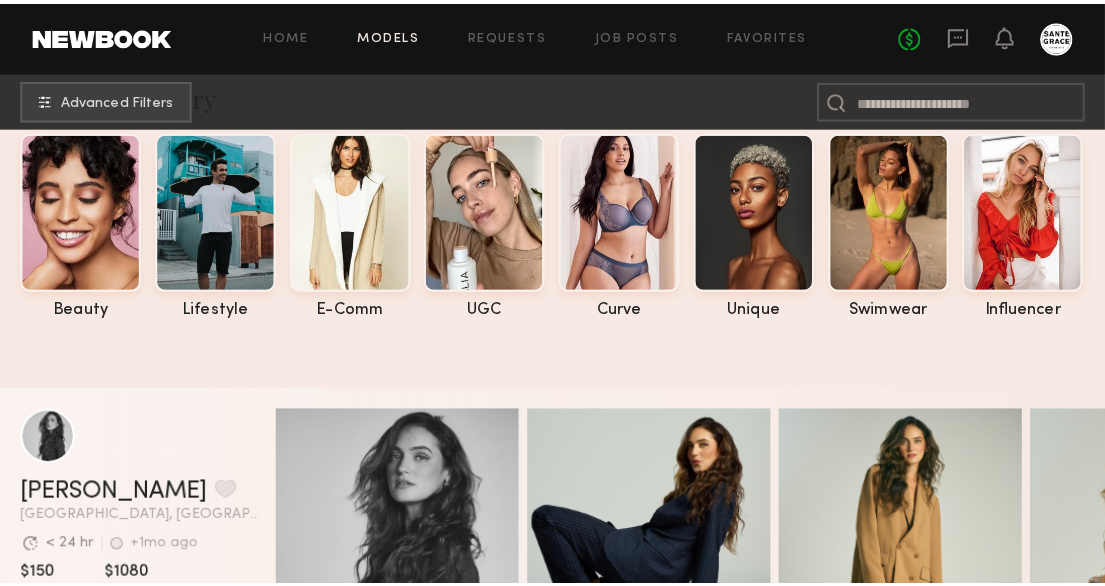 scroll, scrollTop: 0, scrollLeft: 0, axis: both 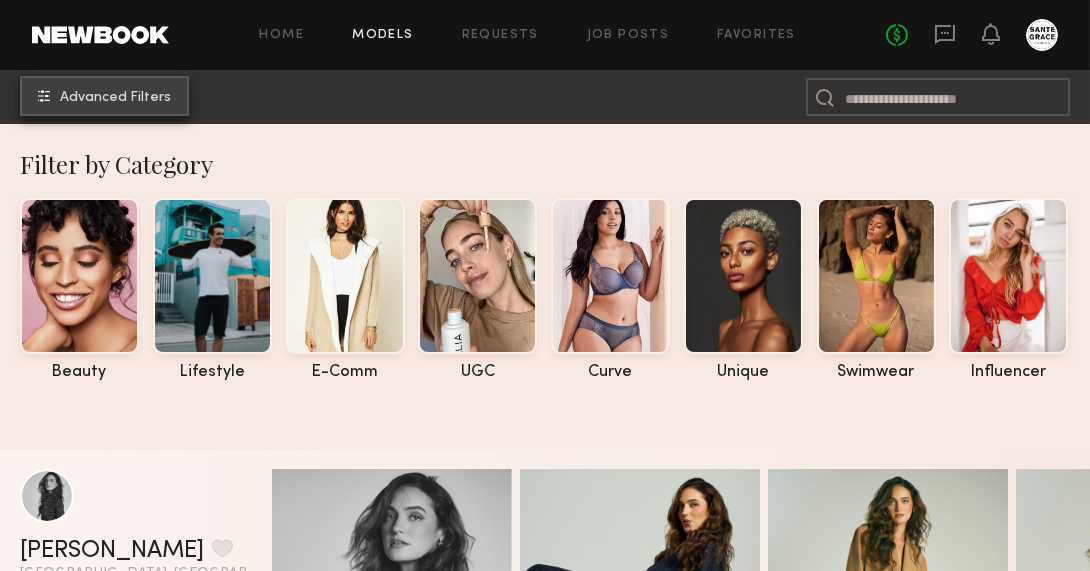 click on "Advanced Filters" 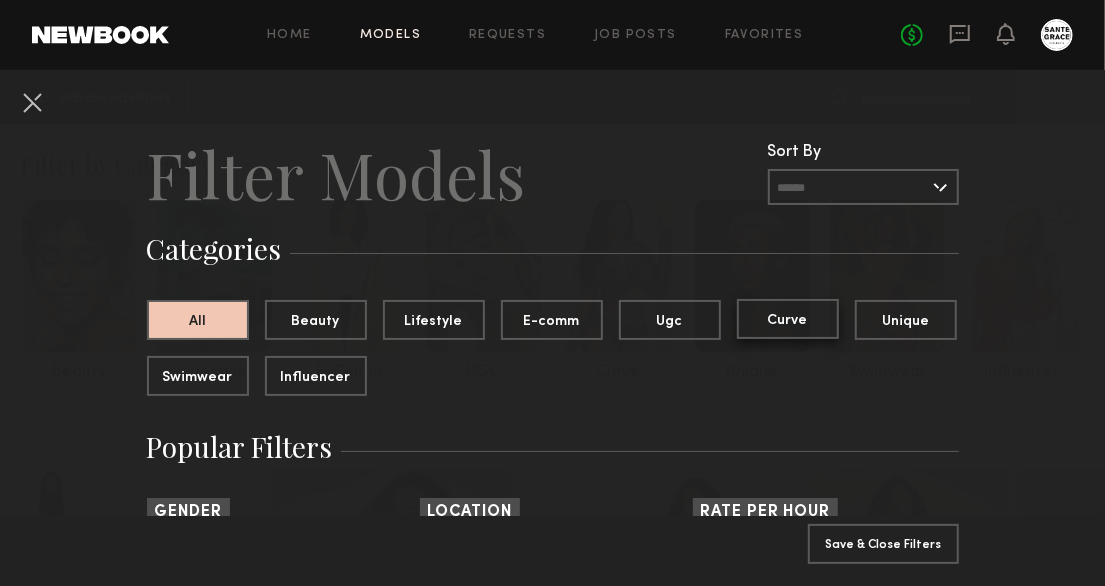 click on "Curve" 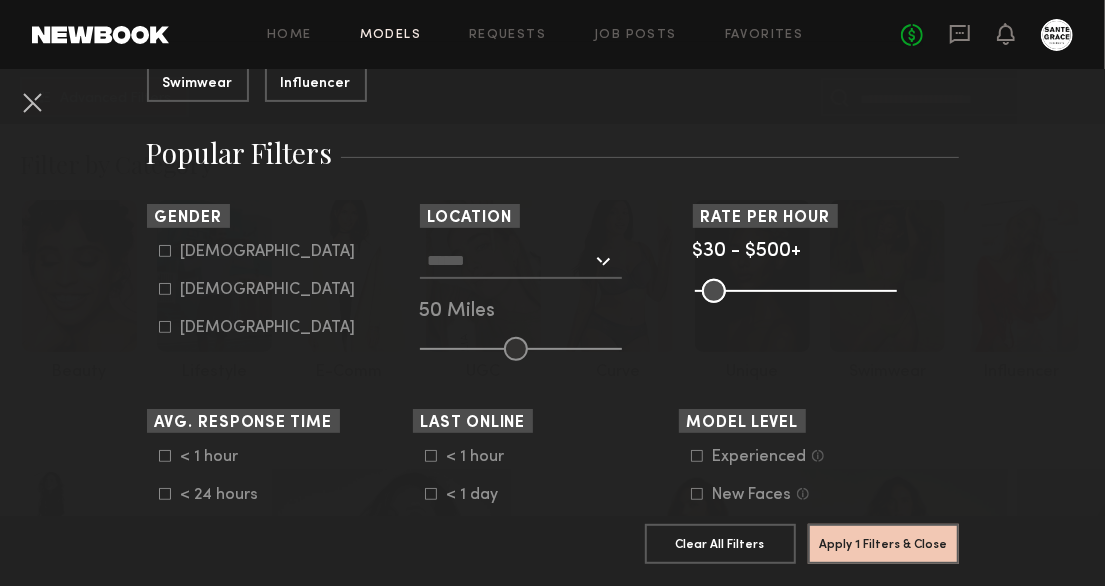 scroll, scrollTop: 301, scrollLeft: 0, axis: vertical 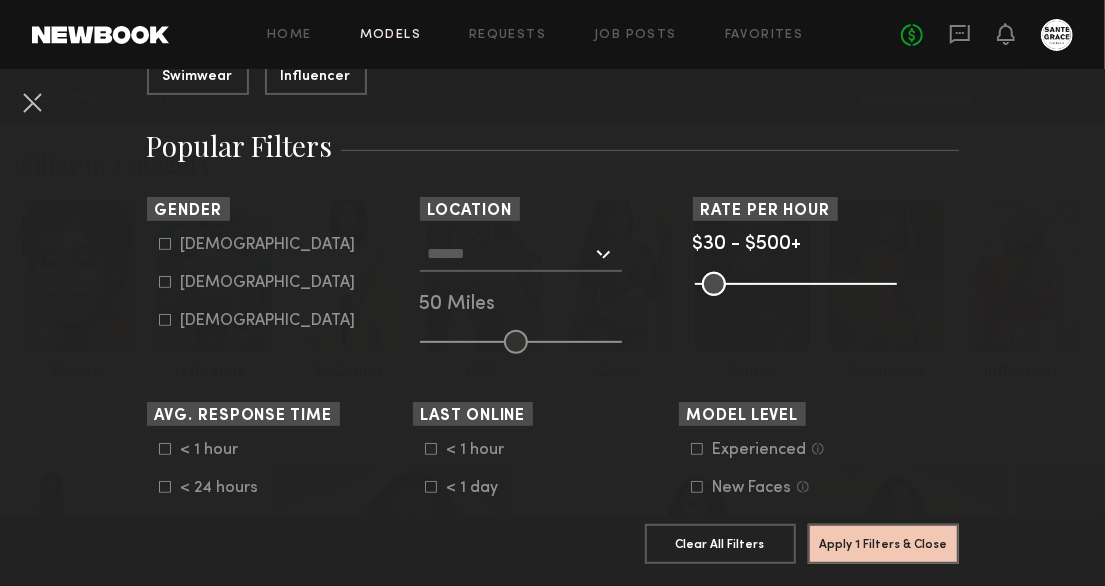 click on "[DEMOGRAPHIC_DATA]" 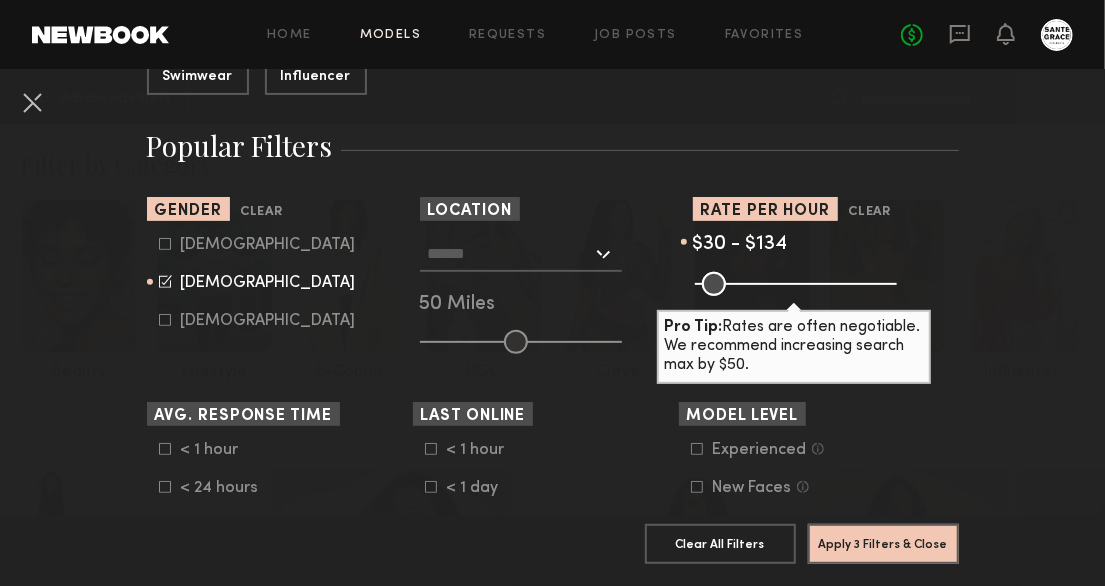 drag, startPoint x: 871, startPoint y: 286, endPoint x: 738, endPoint y: 308, distance: 134.80727 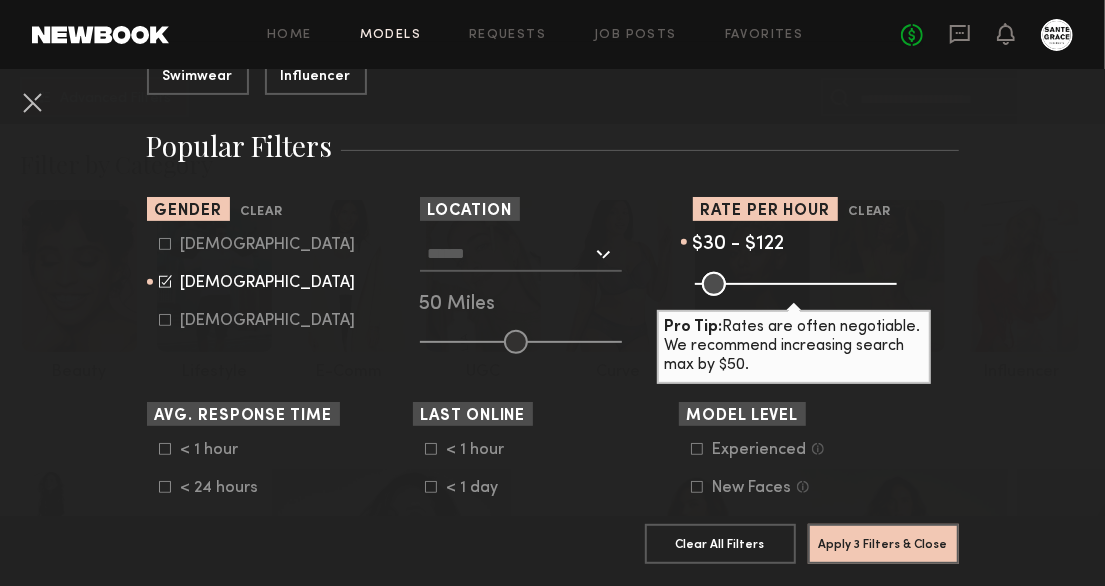 type on "***" 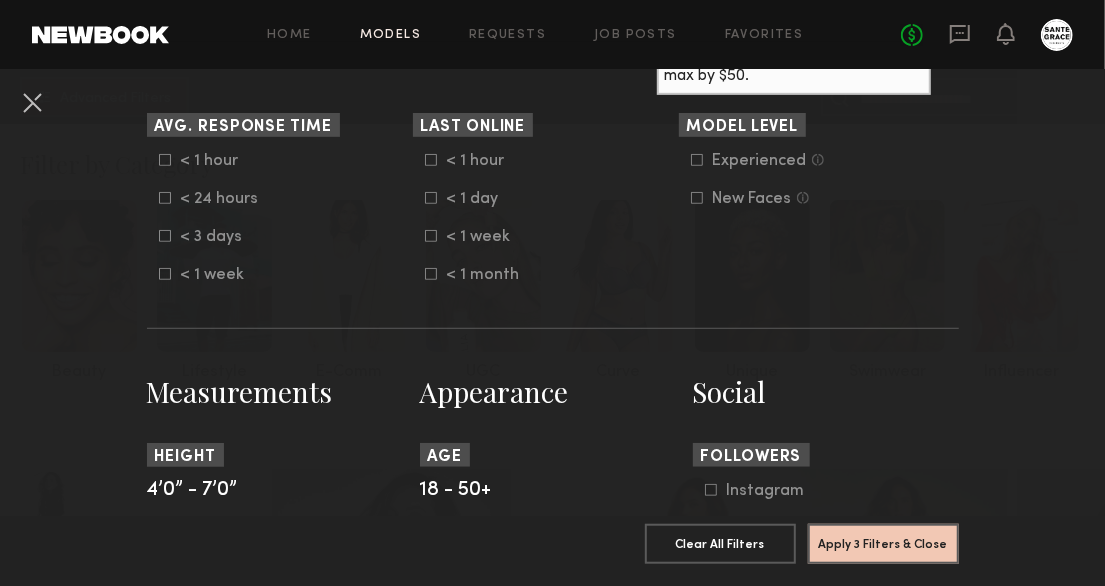 scroll, scrollTop: 594, scrollLeft: 0, axis: vertical 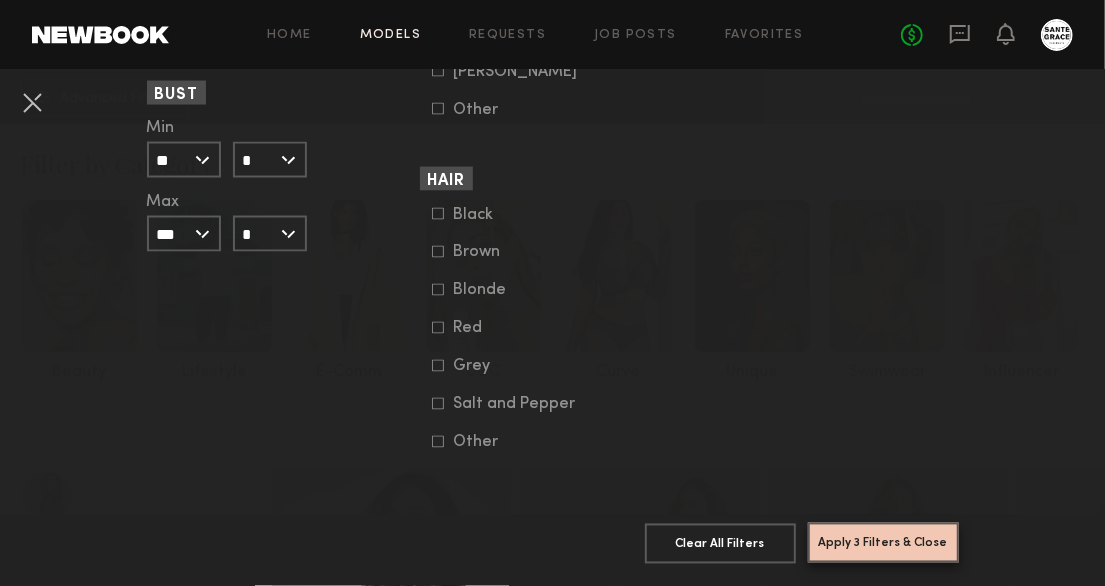 click on "Apply 3 Filters & Close" 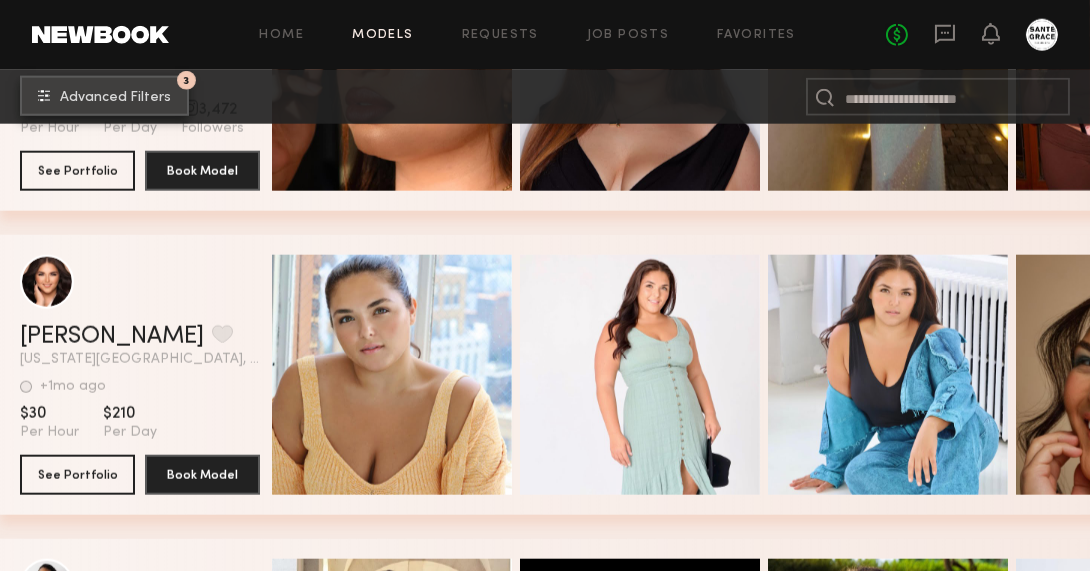 scroll, scrollTop: 0, scrollLeft: 0, axis: both 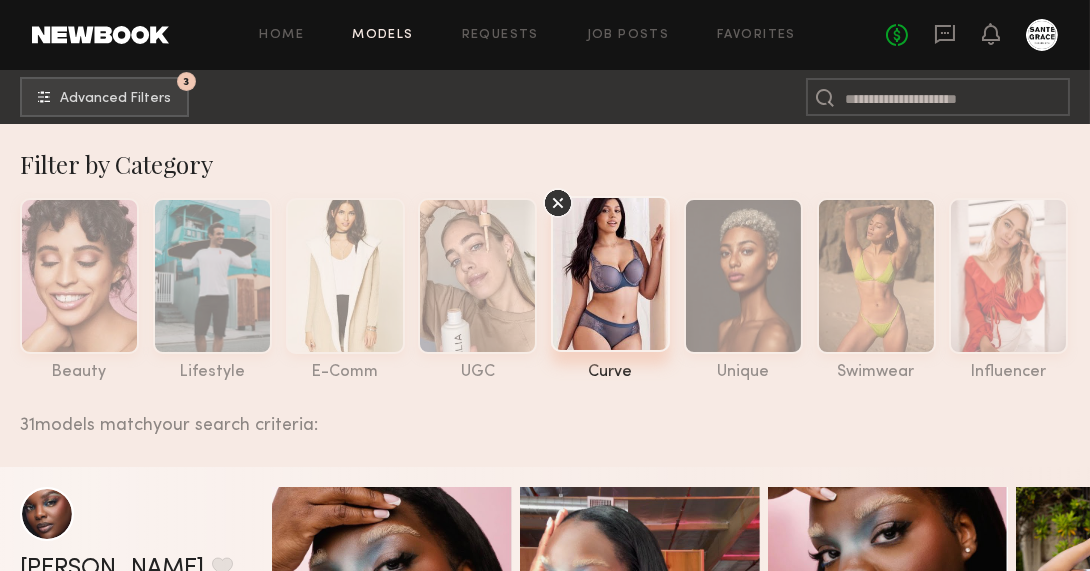 click 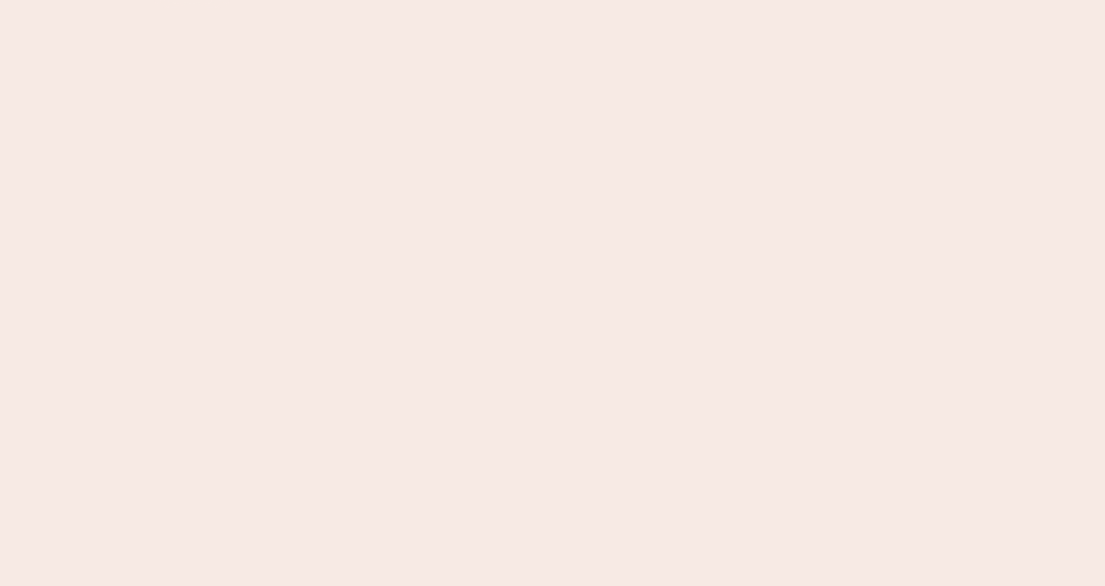 scroll, scrollTop: 0, scrollLeft: 0, axis: both 